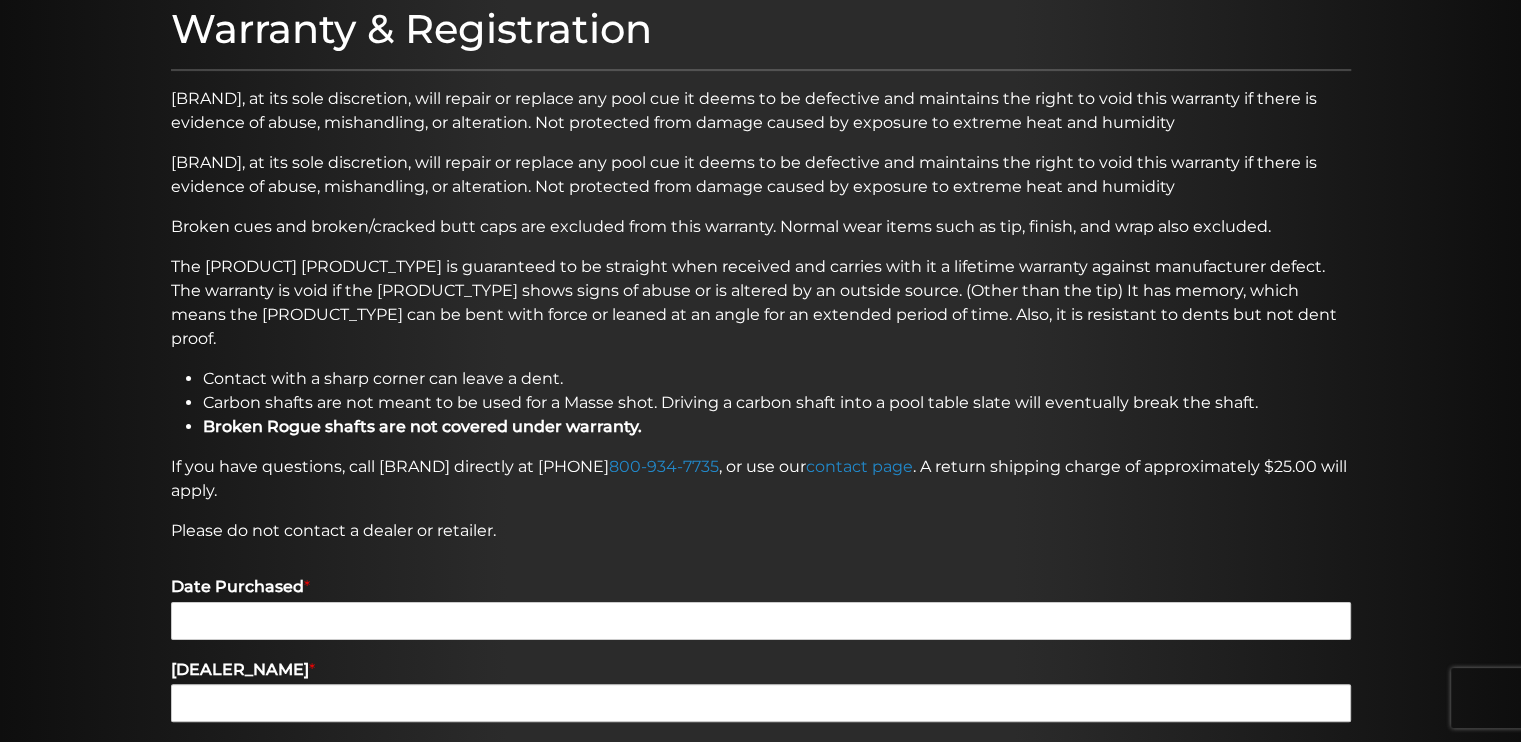 scroll, scrollTop: 0, scrollLeft: 0, axis: both 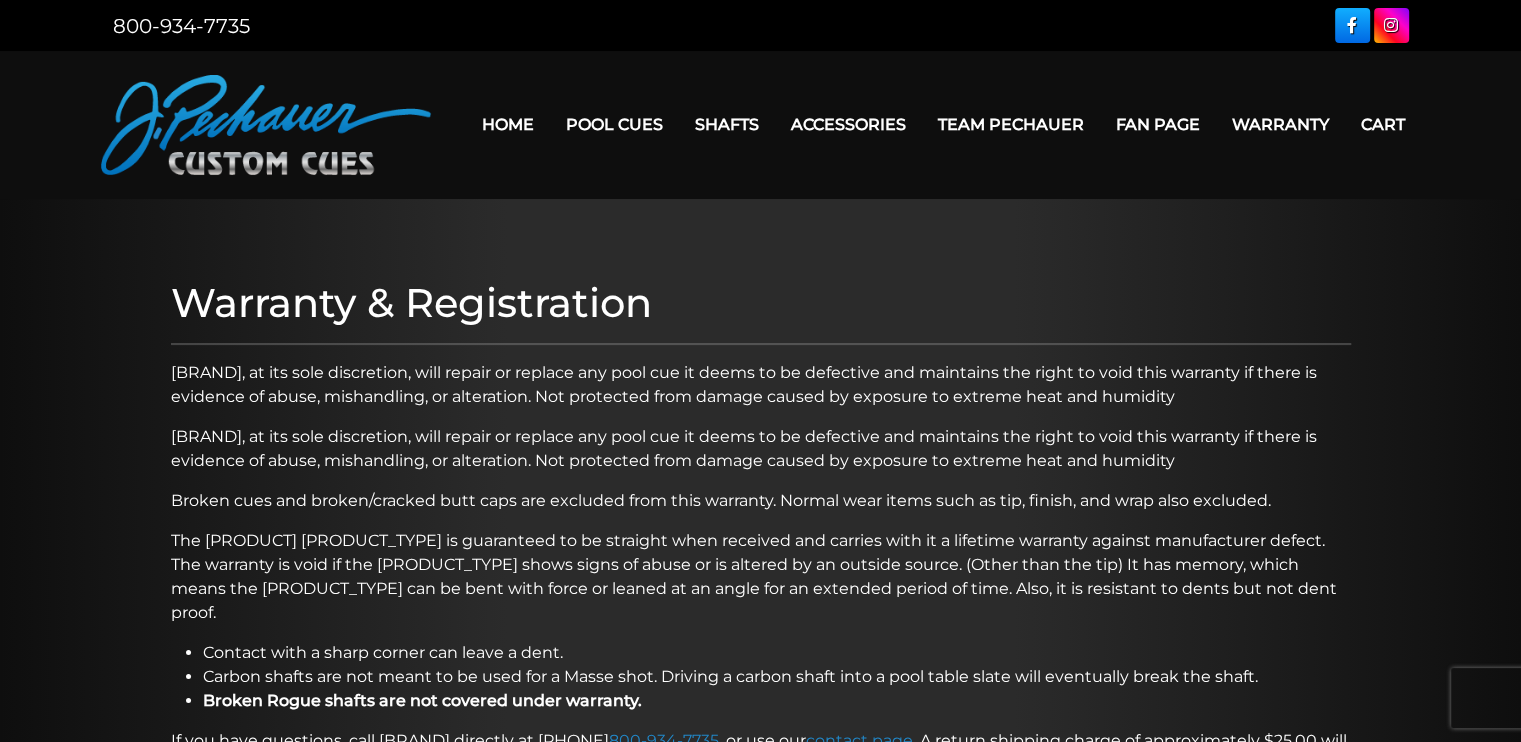 click on "Warranty" at bounding box center [1280, 124] 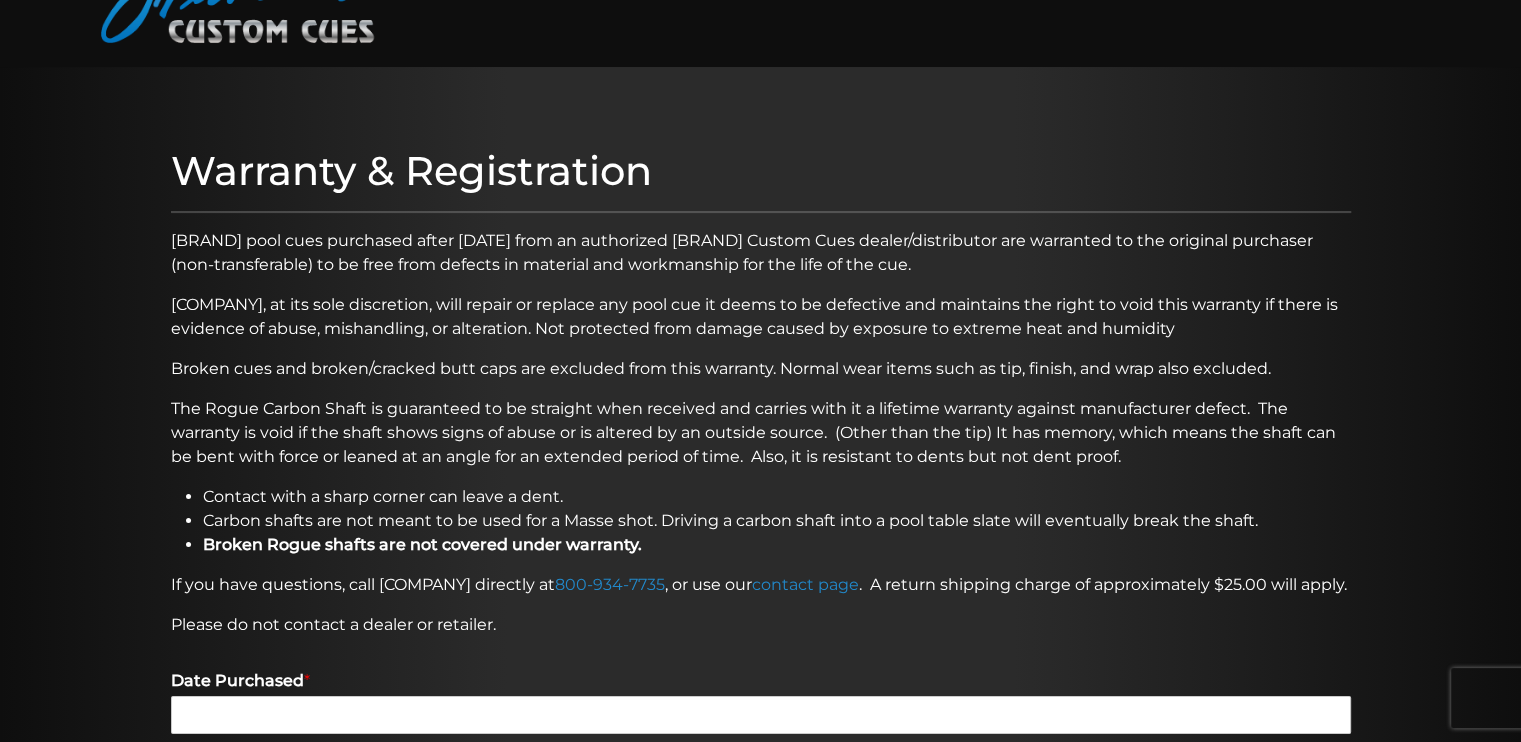 scroll, scrollTop: 0, scrollLeft: 0, axis: both 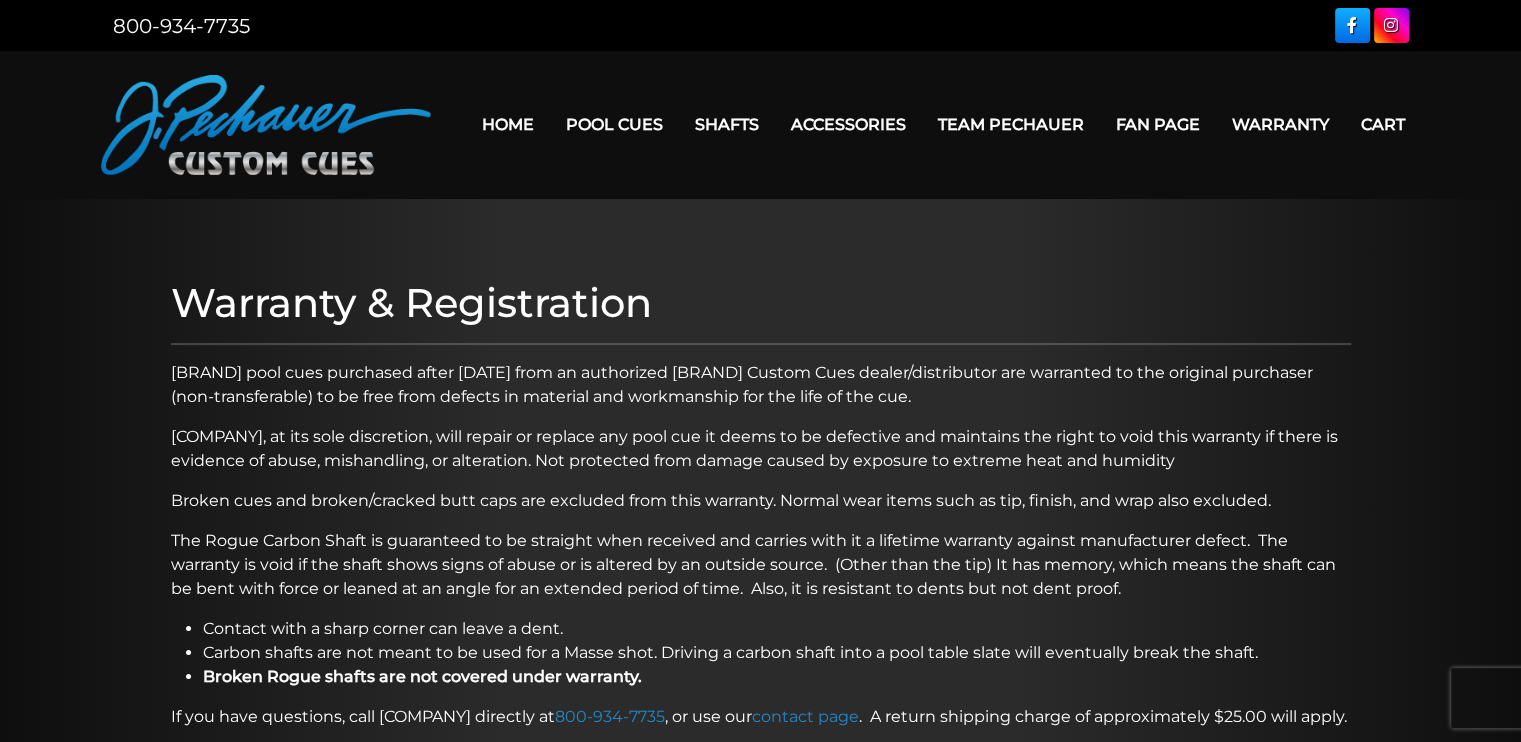 click at bounding box center (266, 125) 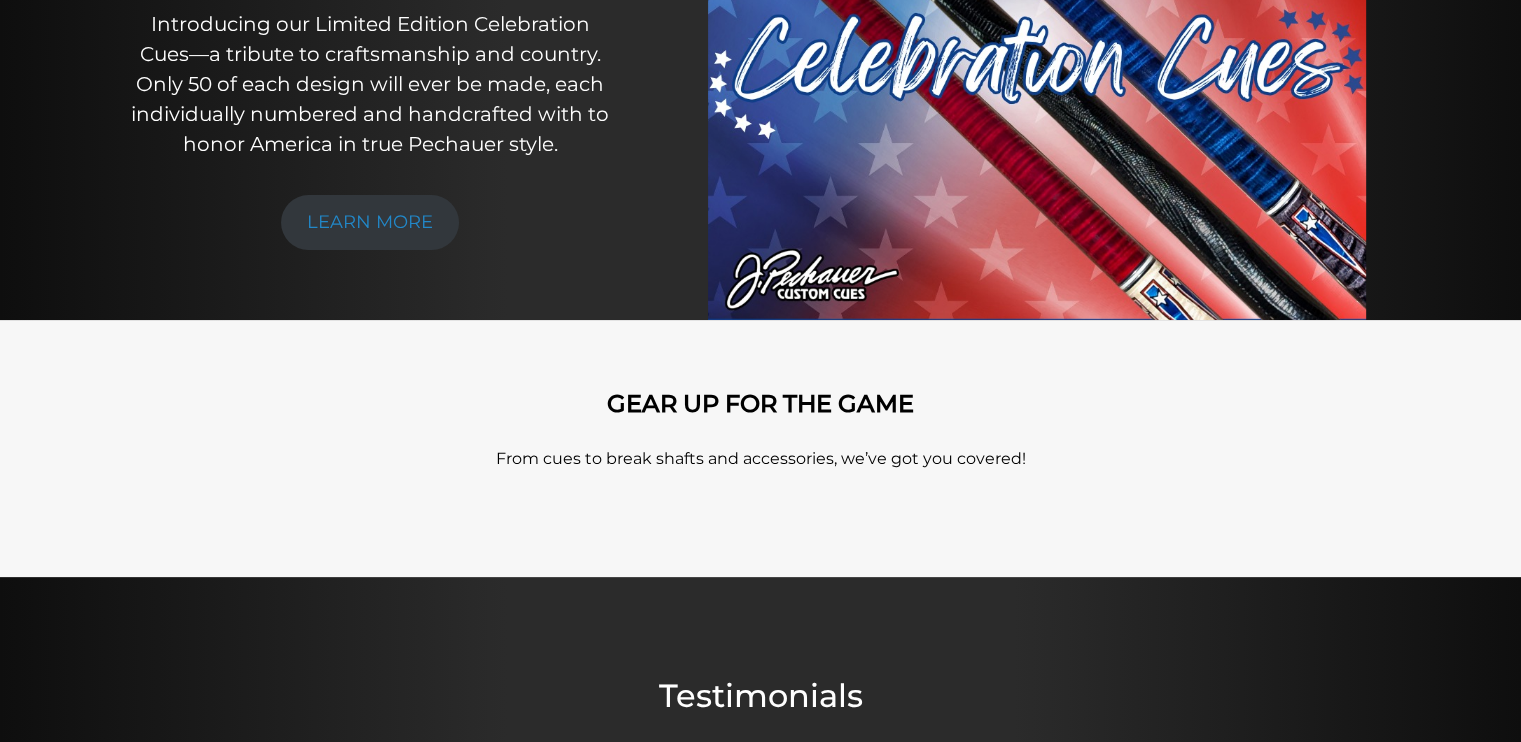 scroll, scrollTop: 0, scrollLeft: 0, axis: both 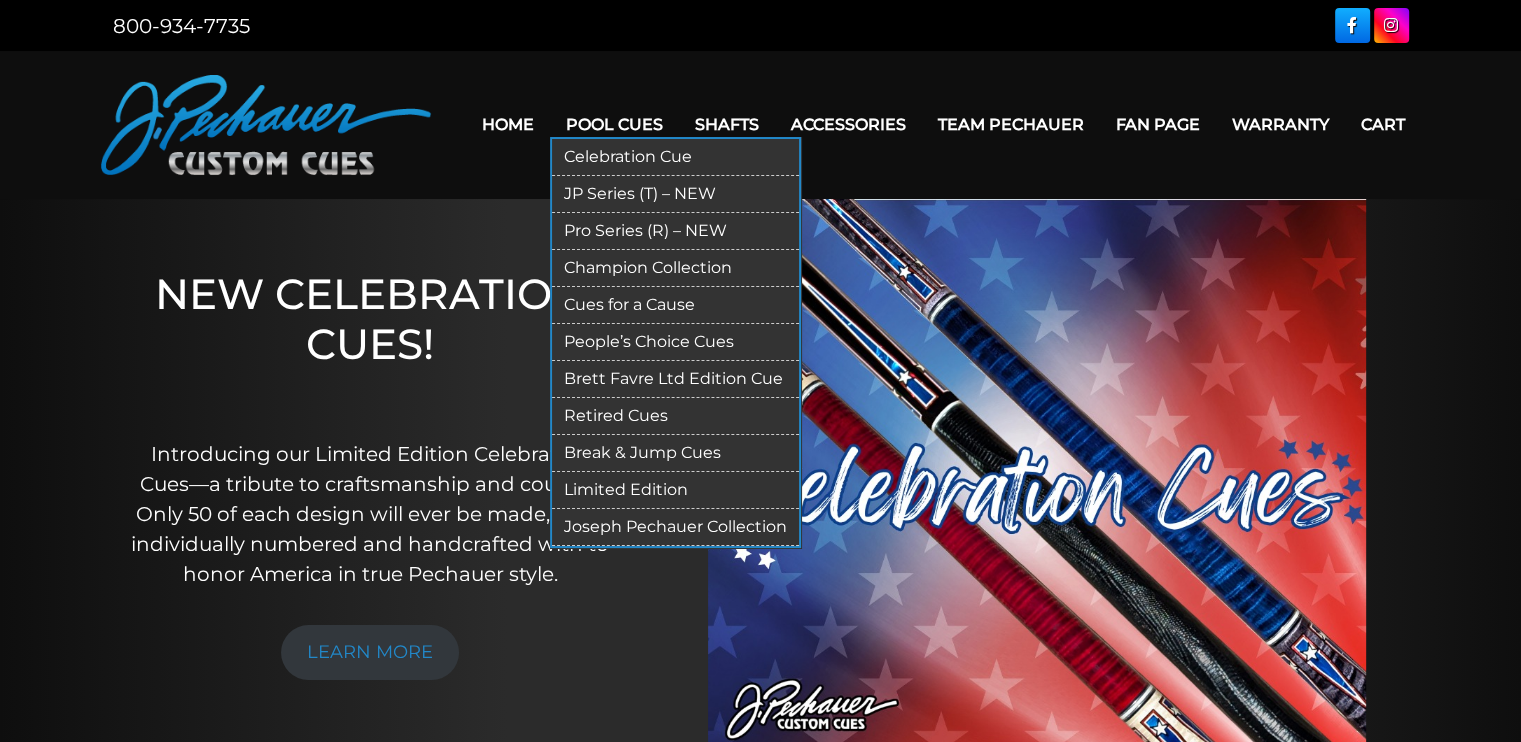 click on "Celebration Cue" at bounding box center (675, 157) 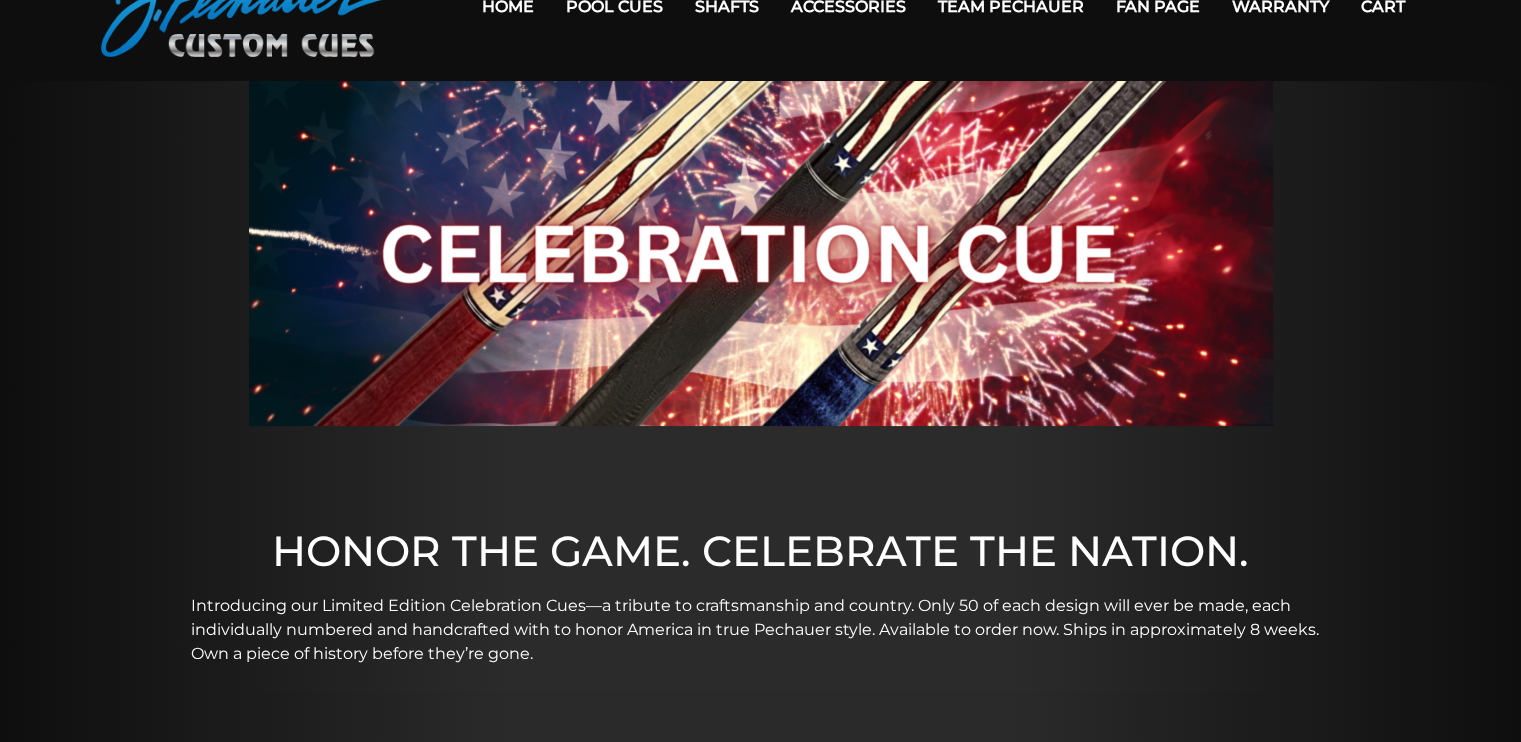 scroll, scrollTop: 0, scrollLeft: 0, axis: both 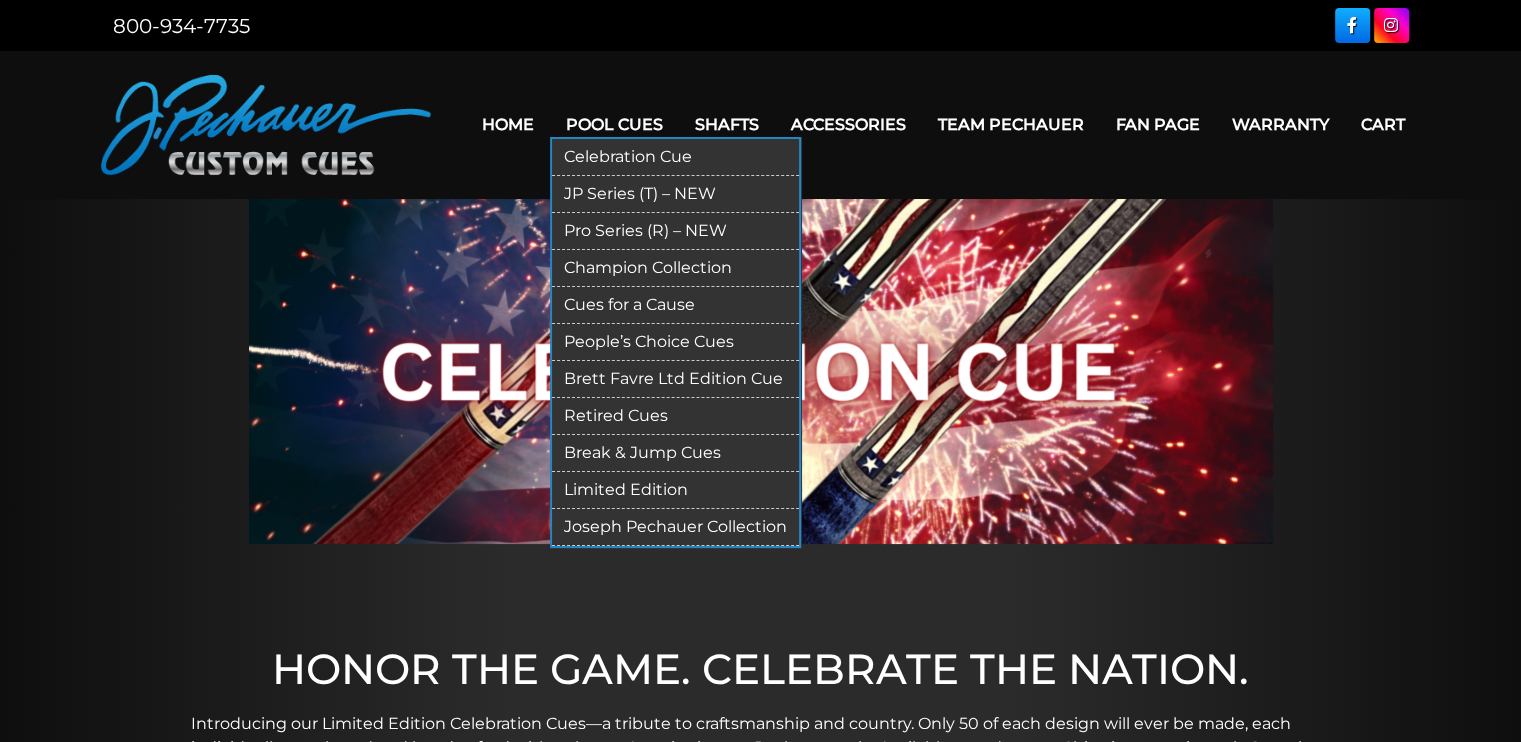 click on "JP Series (T) – NEW" at bounding box center [675, 194] 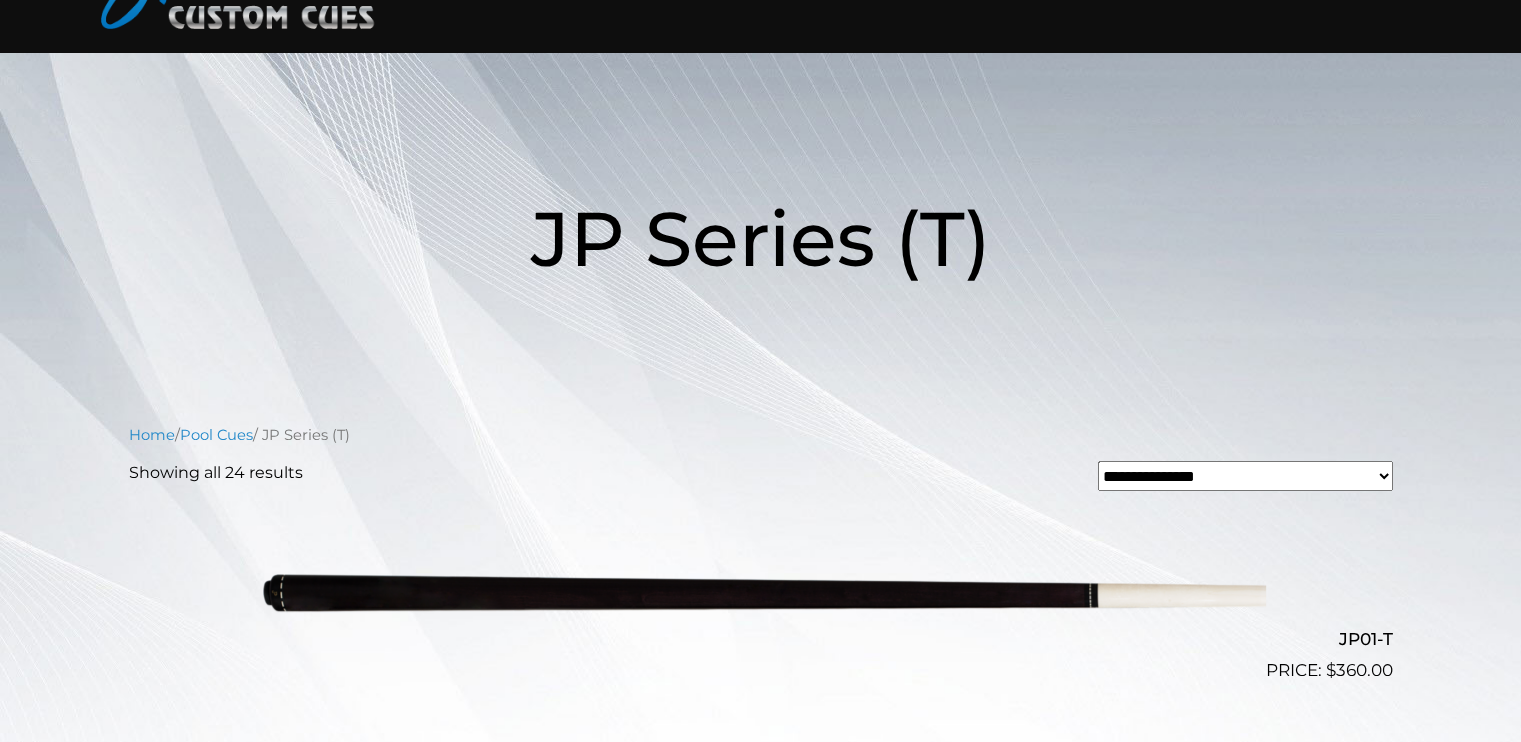 scroll, scrollTop: 0, scrollLeft: 0, axis: both 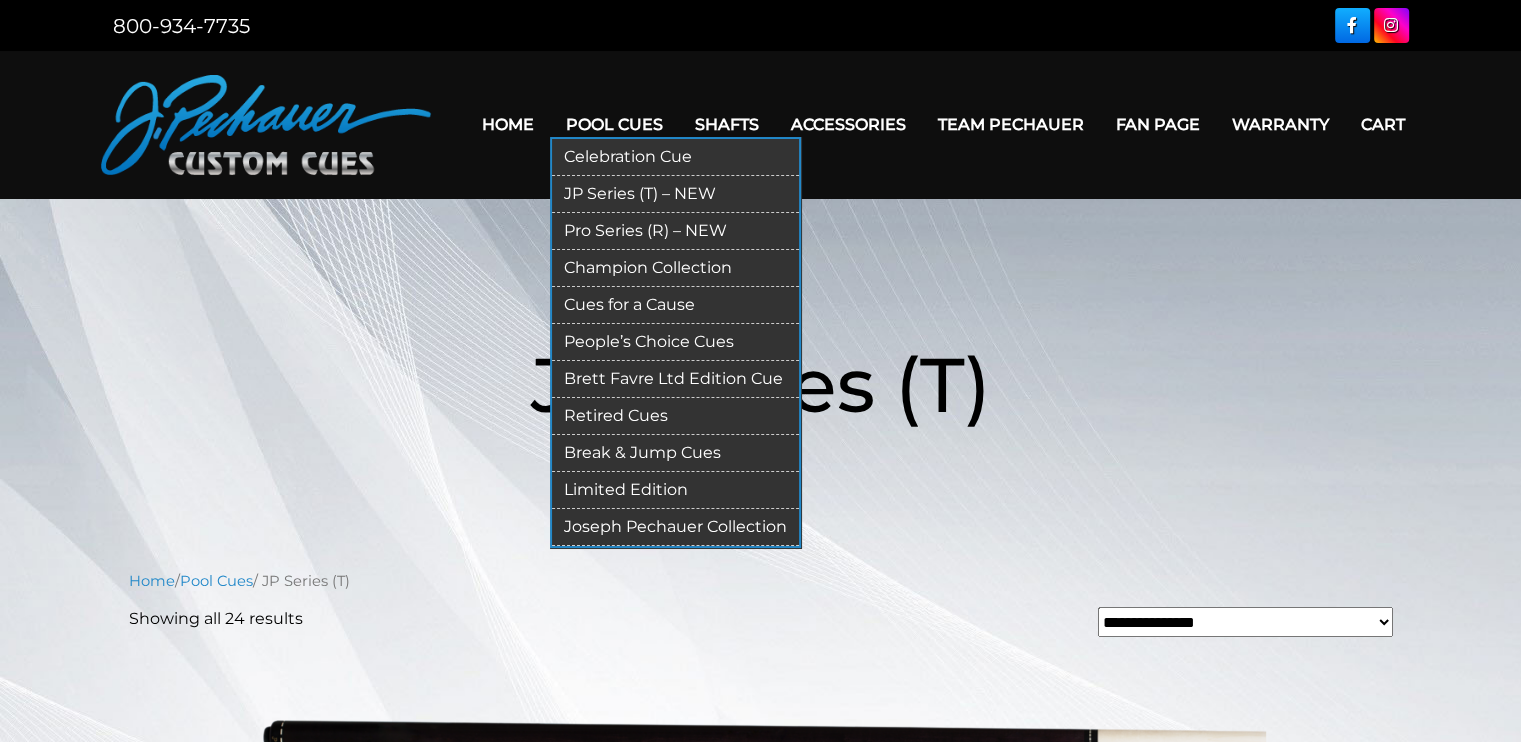 click on "Joseph Pechauer Collection" at bounding box center (675, 527) 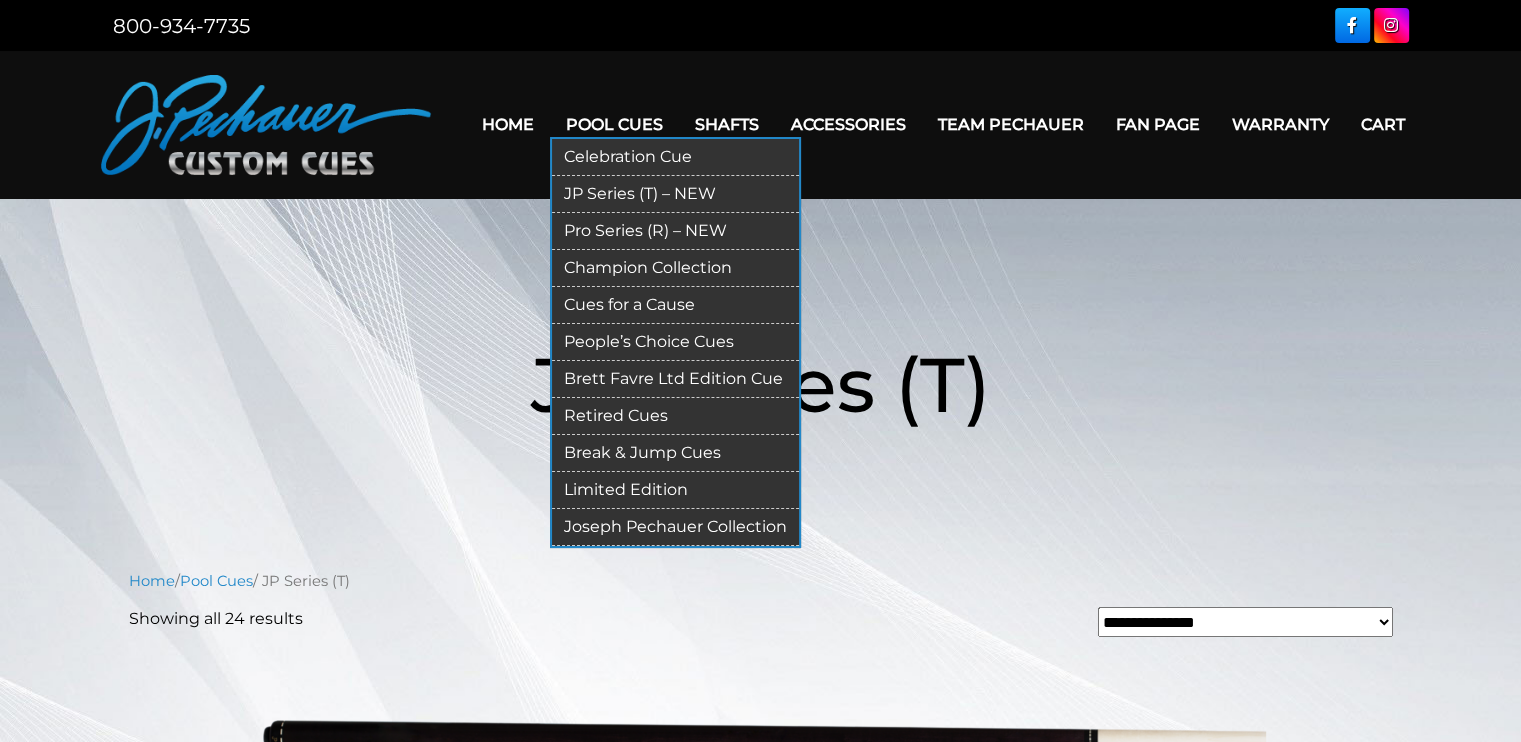 click on "Champion Collection" at bounding box center (675, 268) 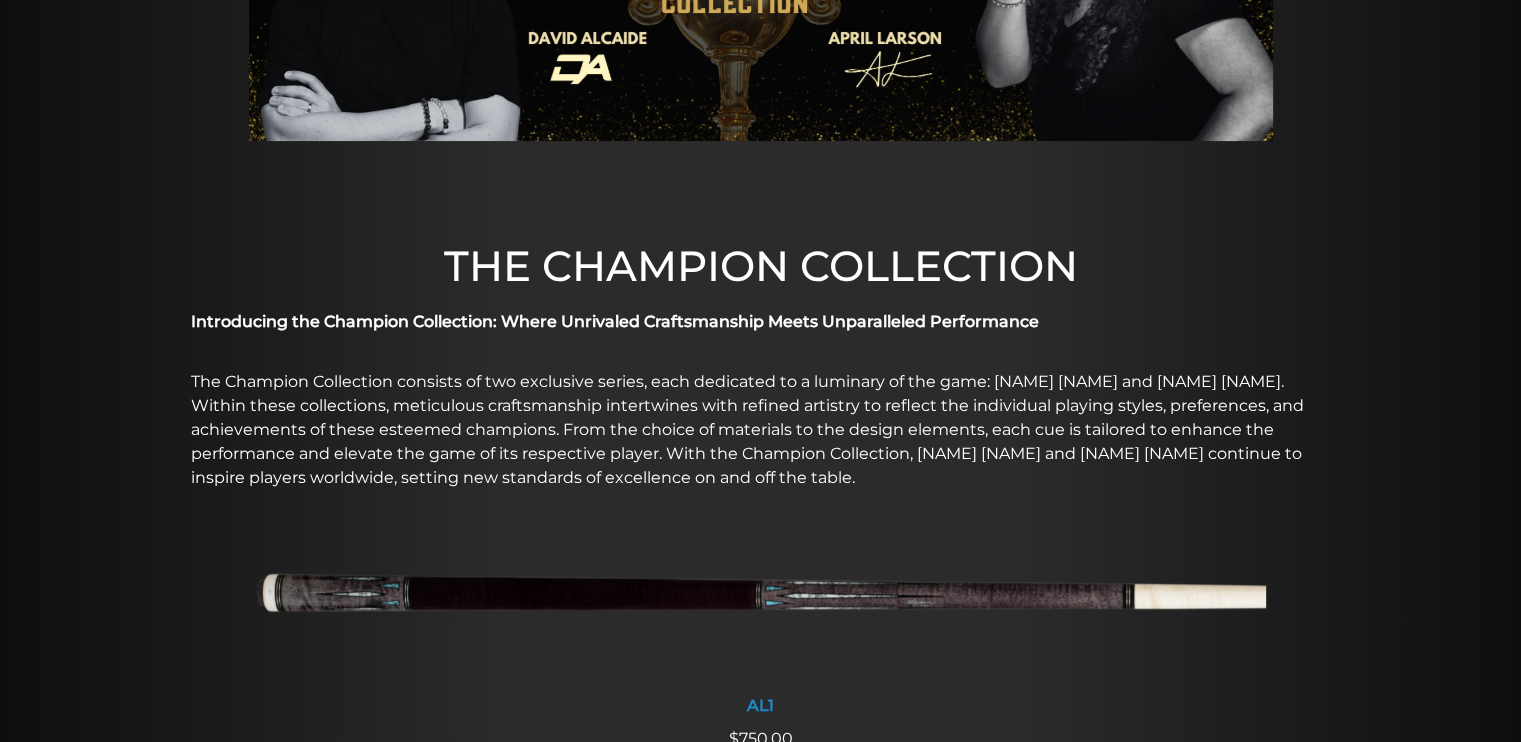 scroll, scrollTop: 0, scrollLeft: 0, axis: both 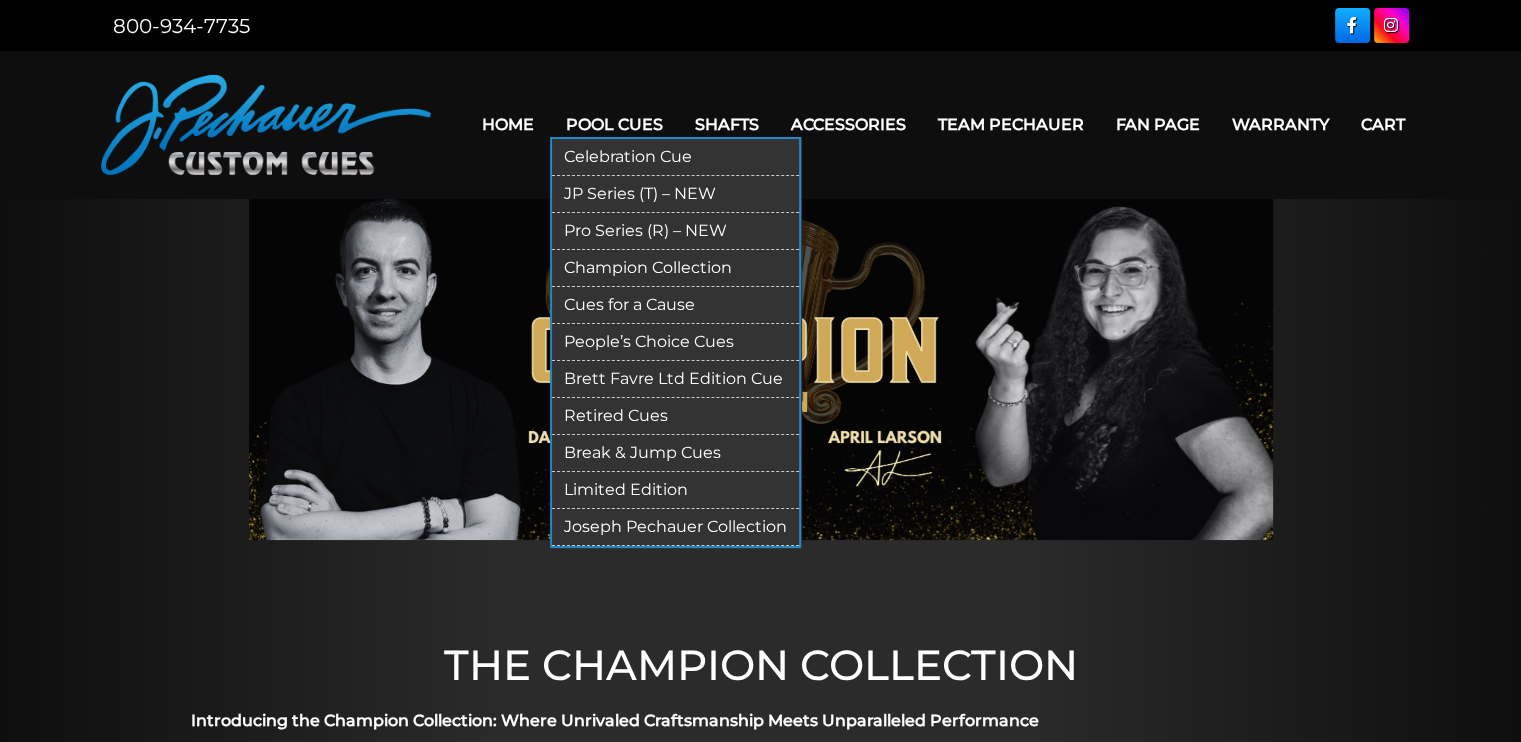 click on "People’s Choice Cues" at bounding box center [675, 342] 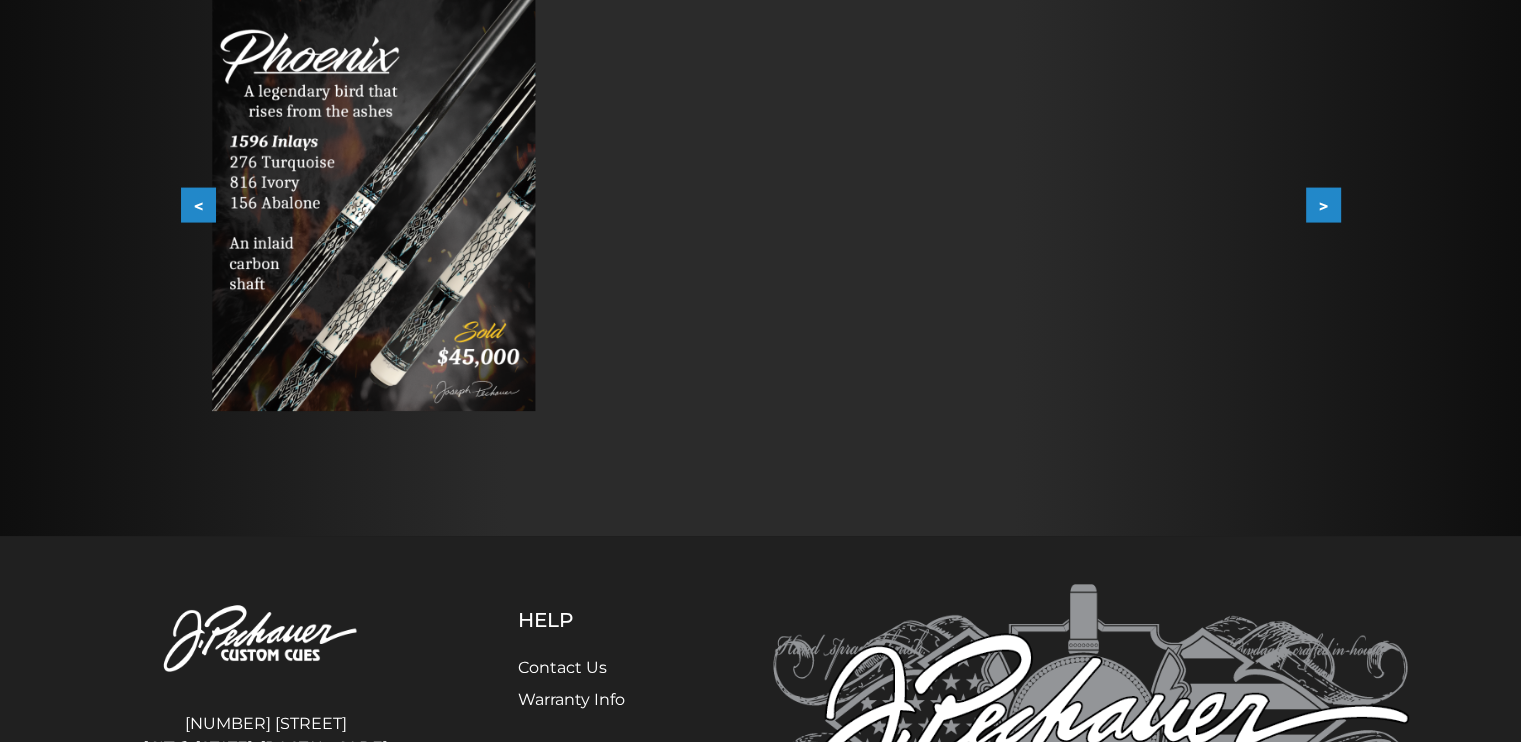 scroll, scrollTop: 0, scrollLeft: 0, axis: both 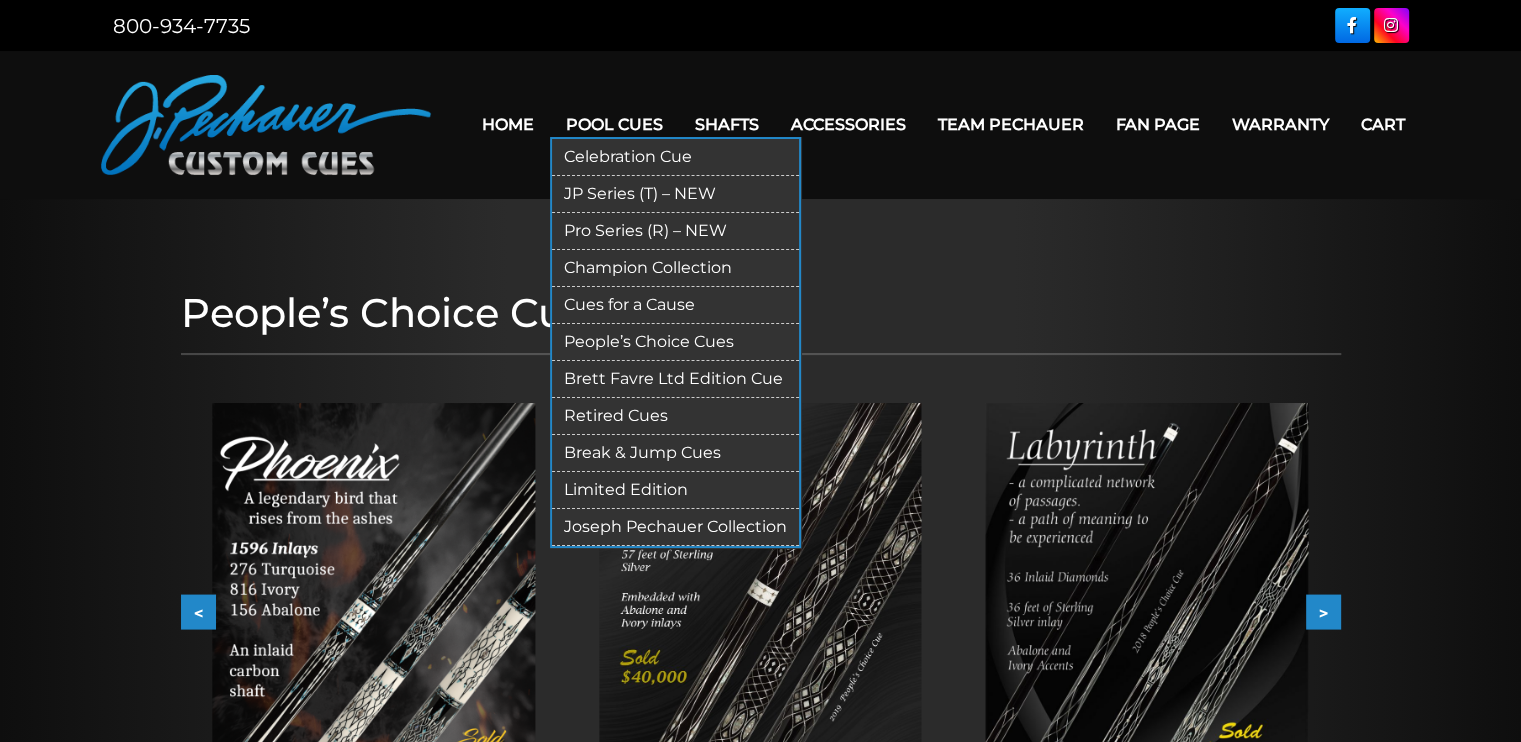 click on "Cues for a Cause" at bounding box center [675, 305] 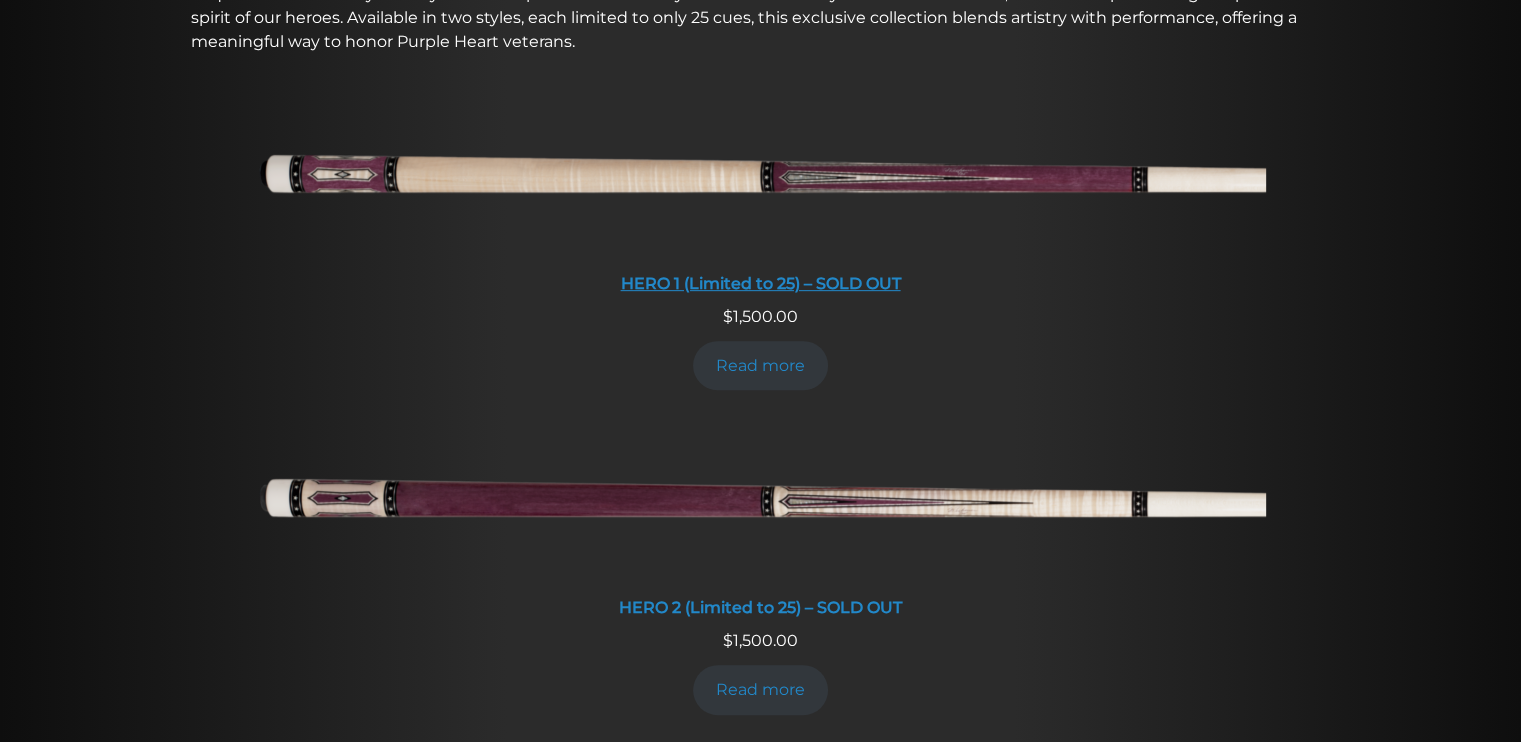 scroll, scrollTop: 877, scrollLeft: 0, axis: vertical 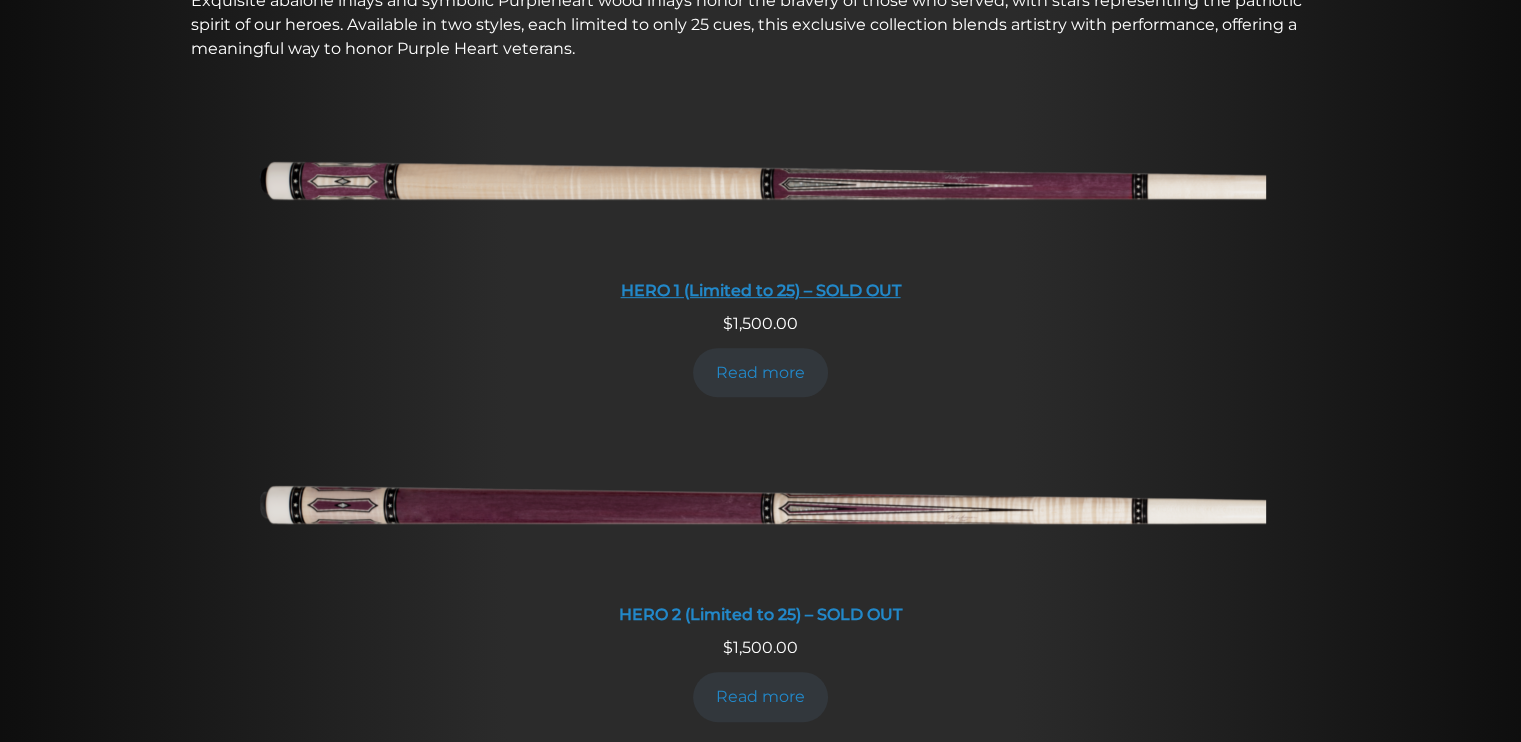 click at bounding box center [761, 185] 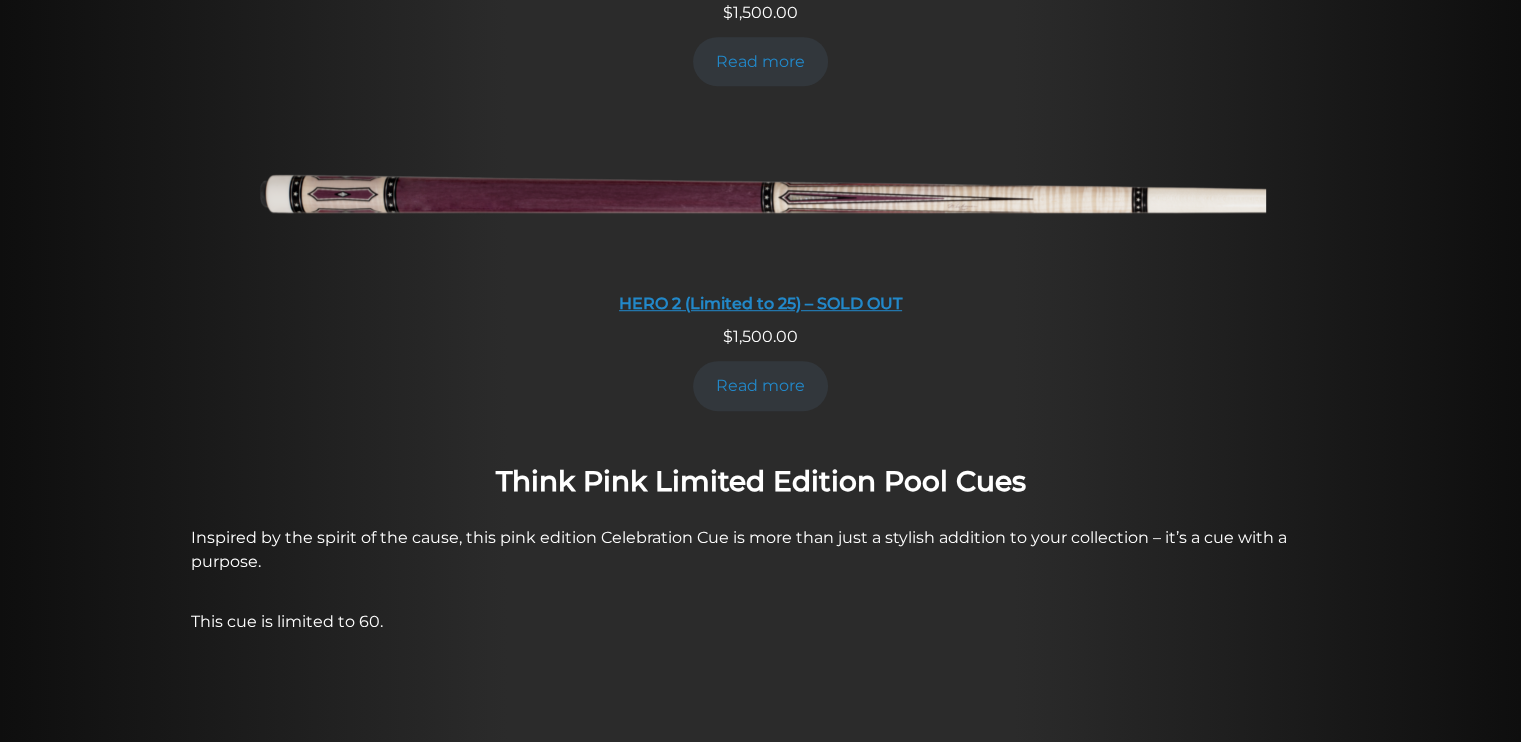 scroll, scrollTop: 1201, scrollLeft: 0, axis: vertical 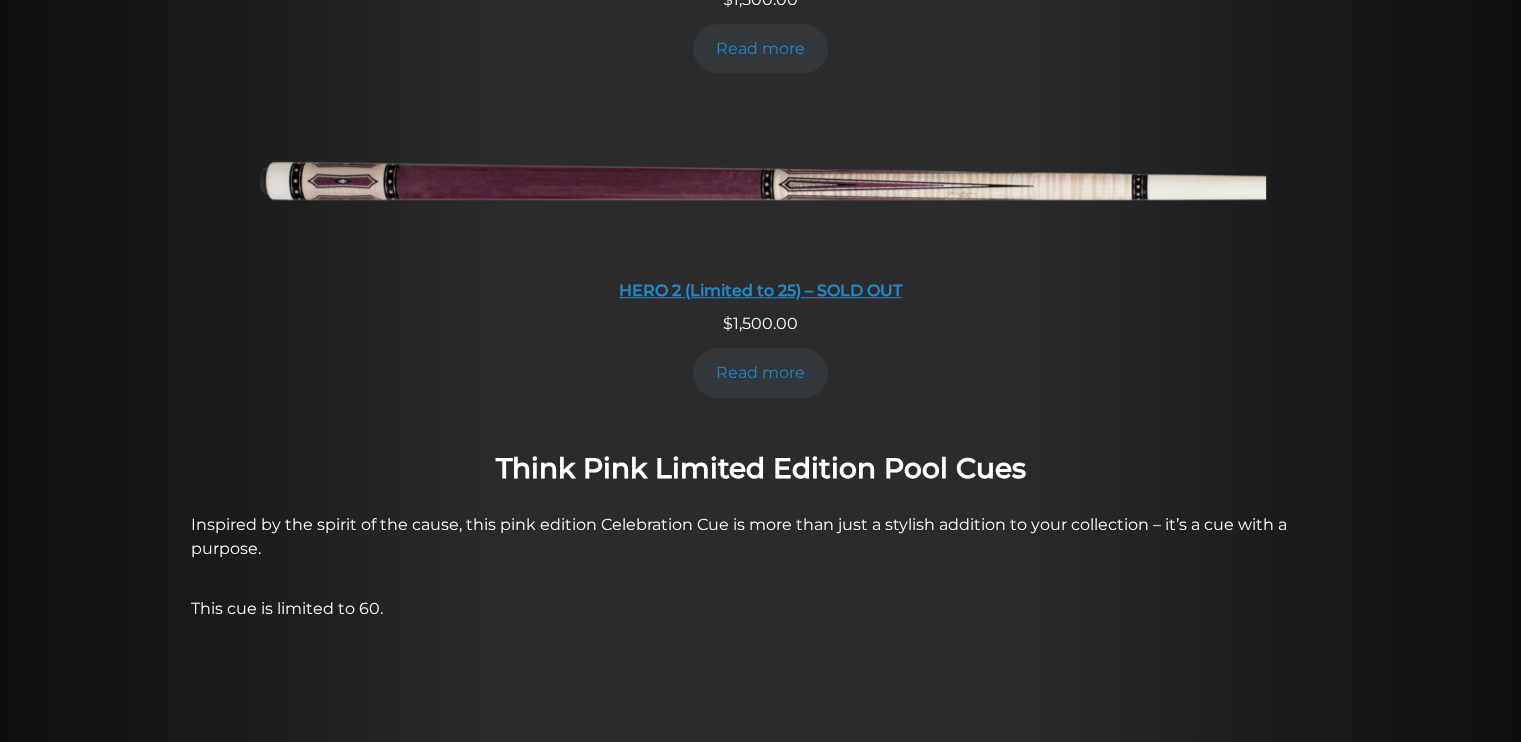 click at bounding box center (761, 185) 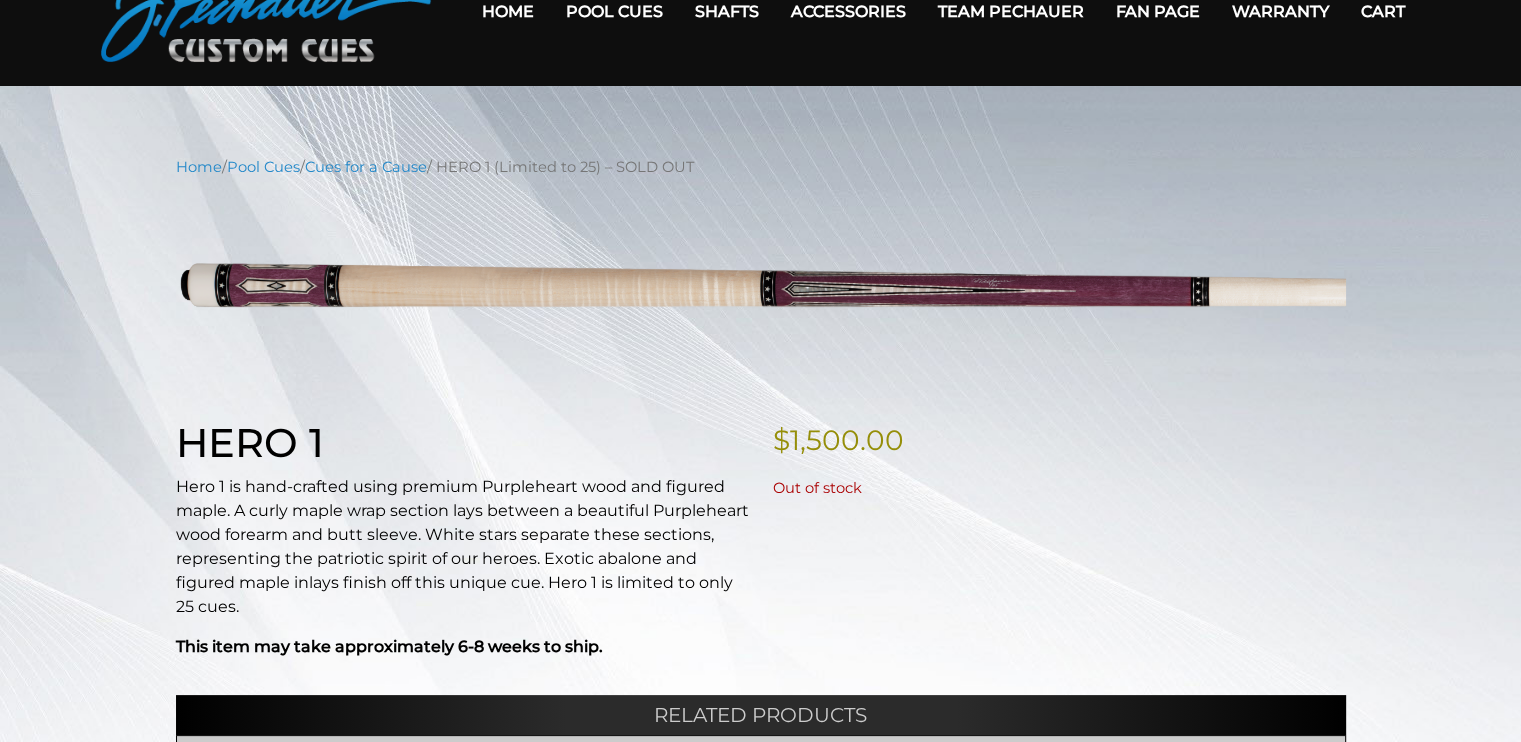 scroll, scrollTop: 0, scrollLeft: 0, axis: both 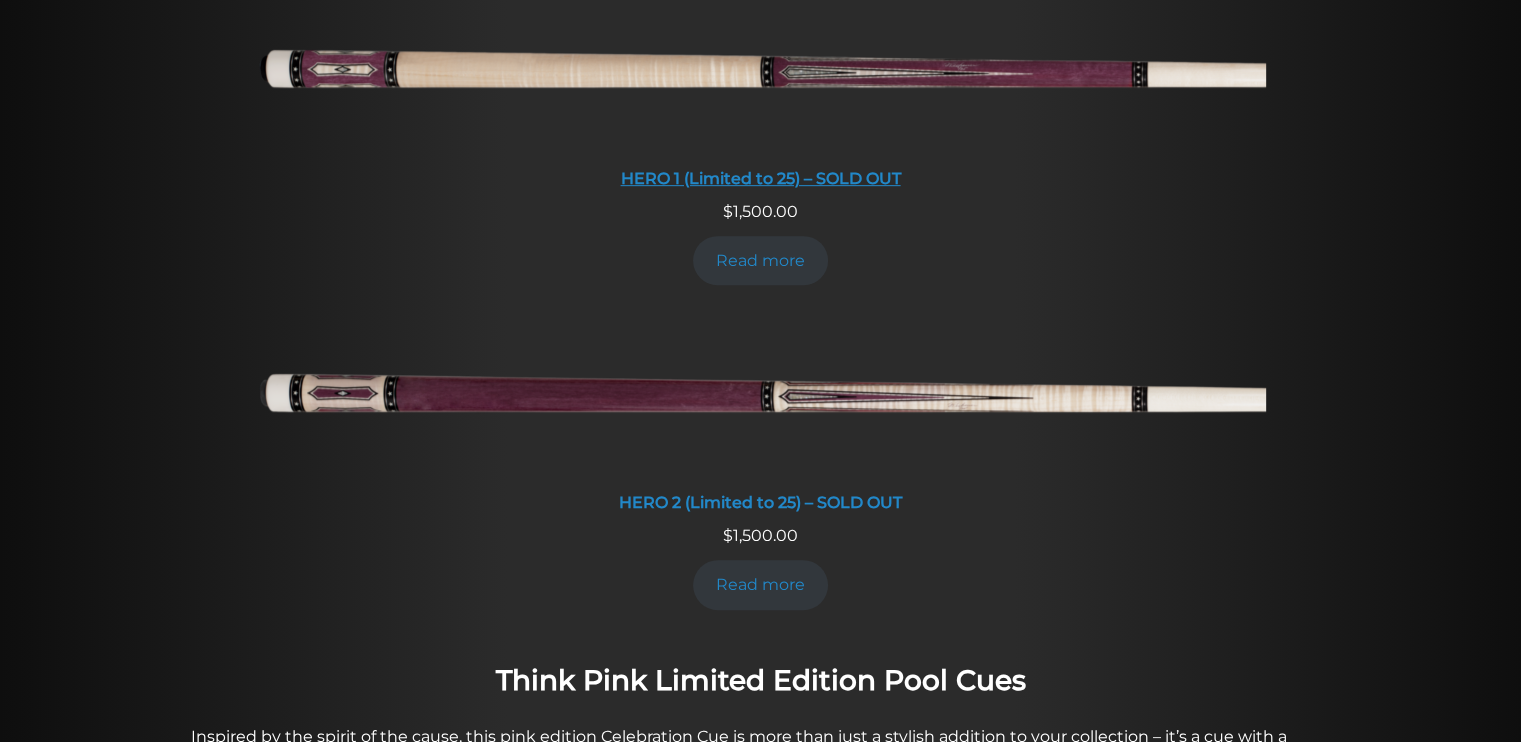 click at bounding box center [761, 73] 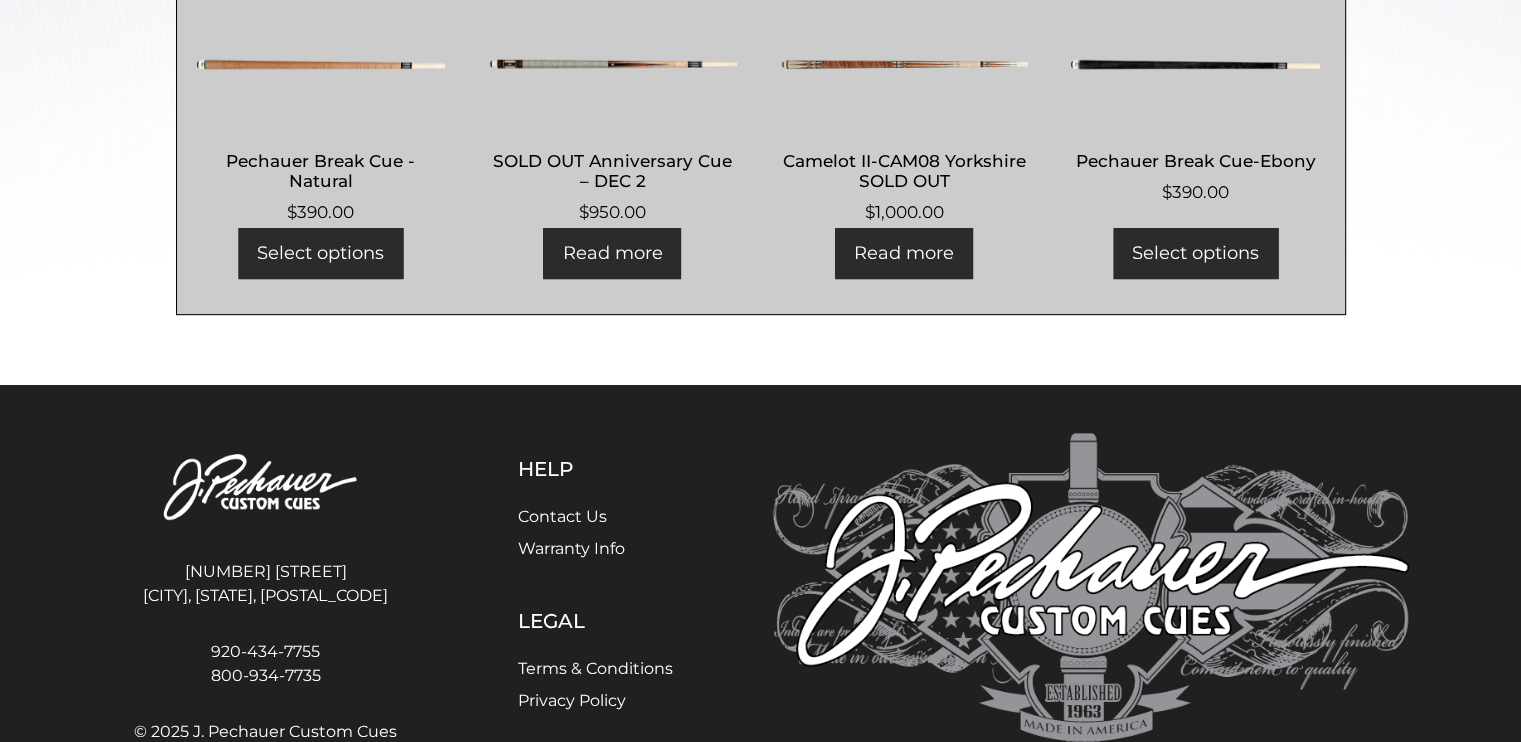 scroll, scrollTop: 891, scrollLeft: 0, axis: vertical 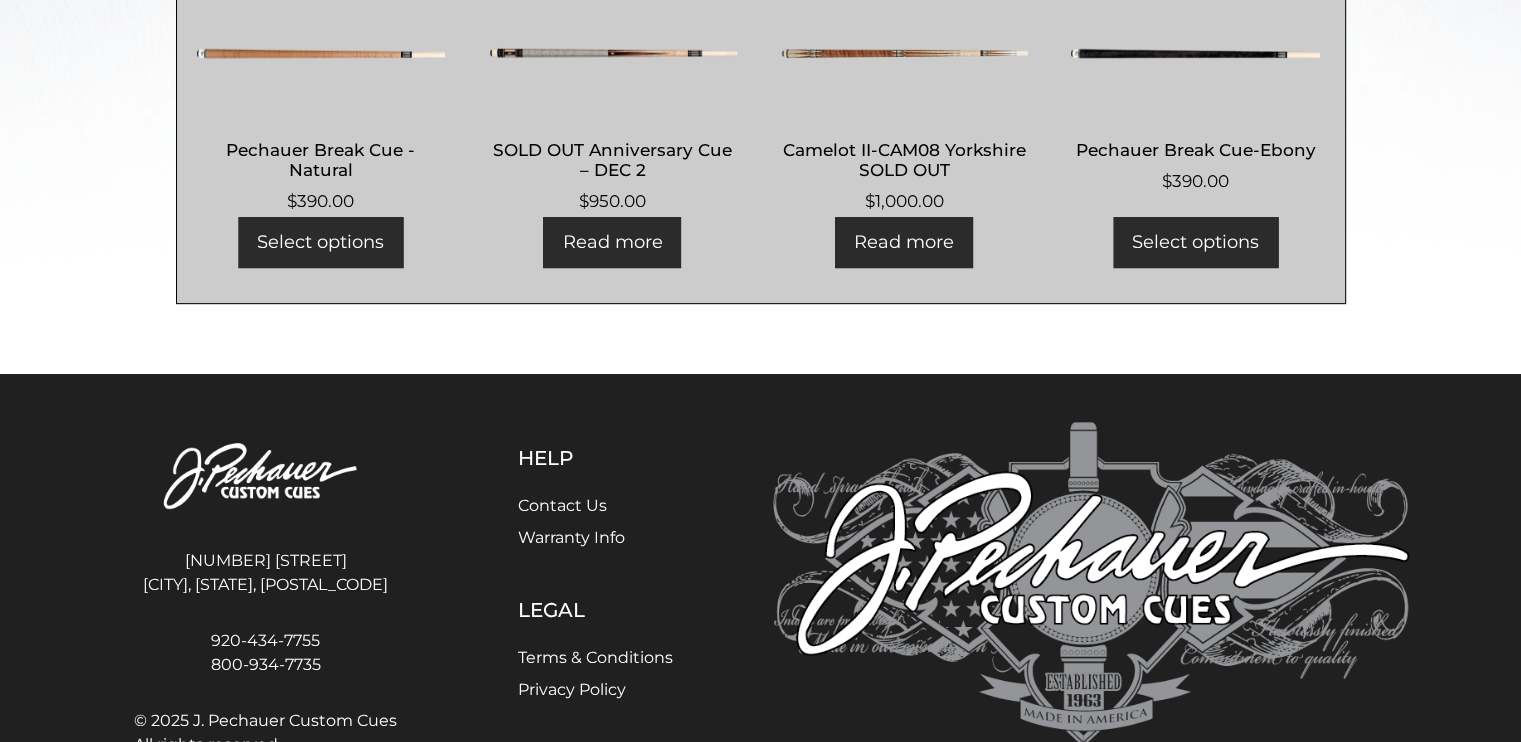 click at bounding box center [321, 53] 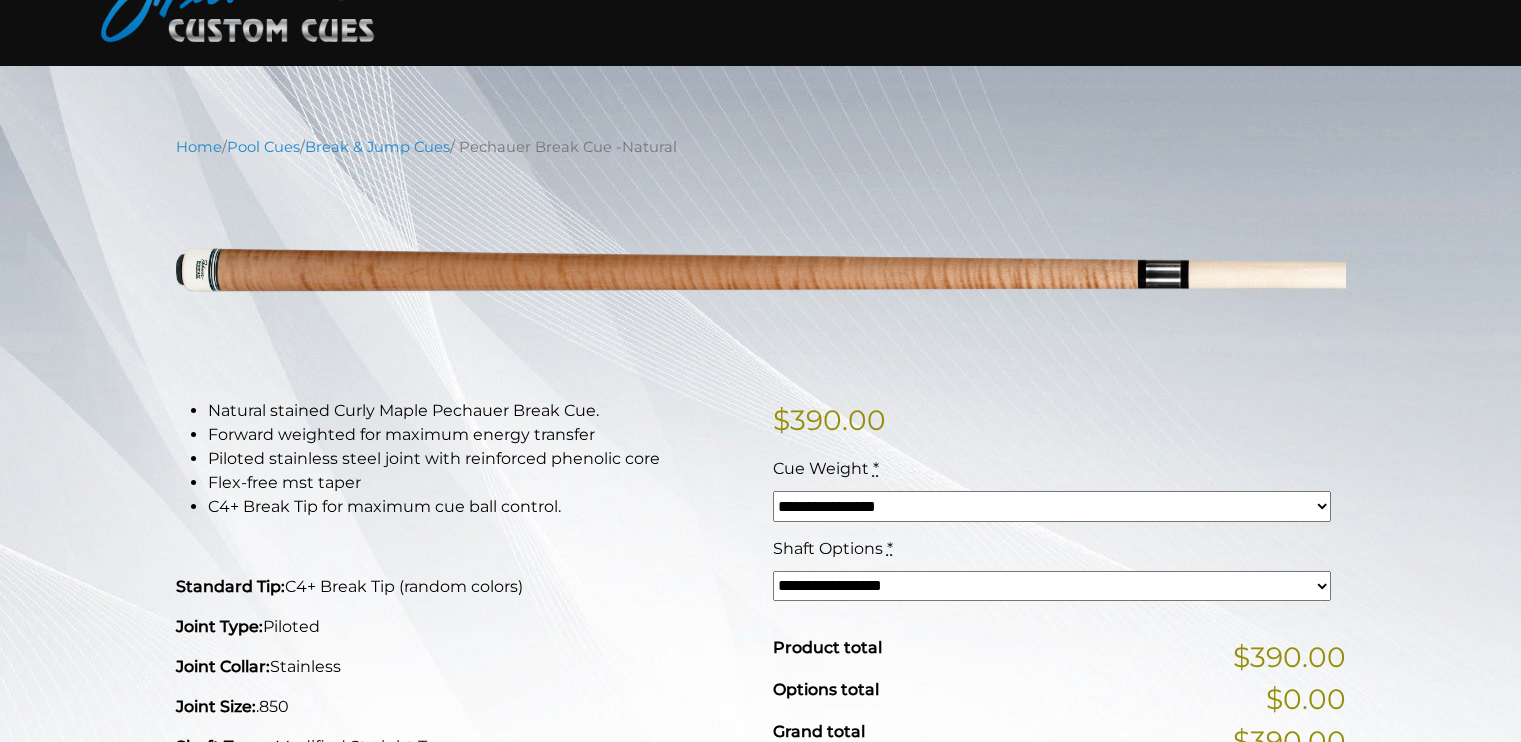 scroll, scrollTop: 0, scrollLeft: 0, axis: both 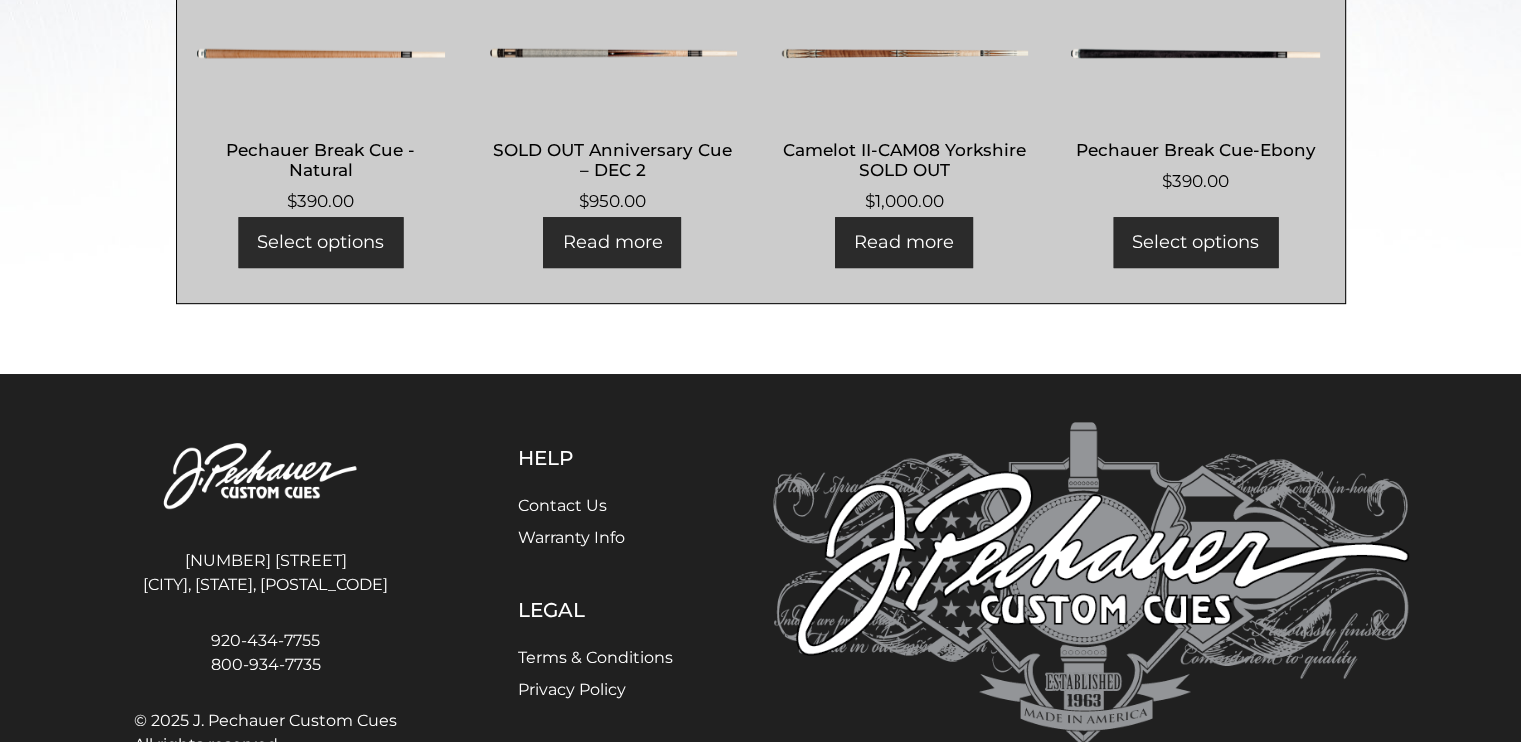 click at bounding box center (904, 53) 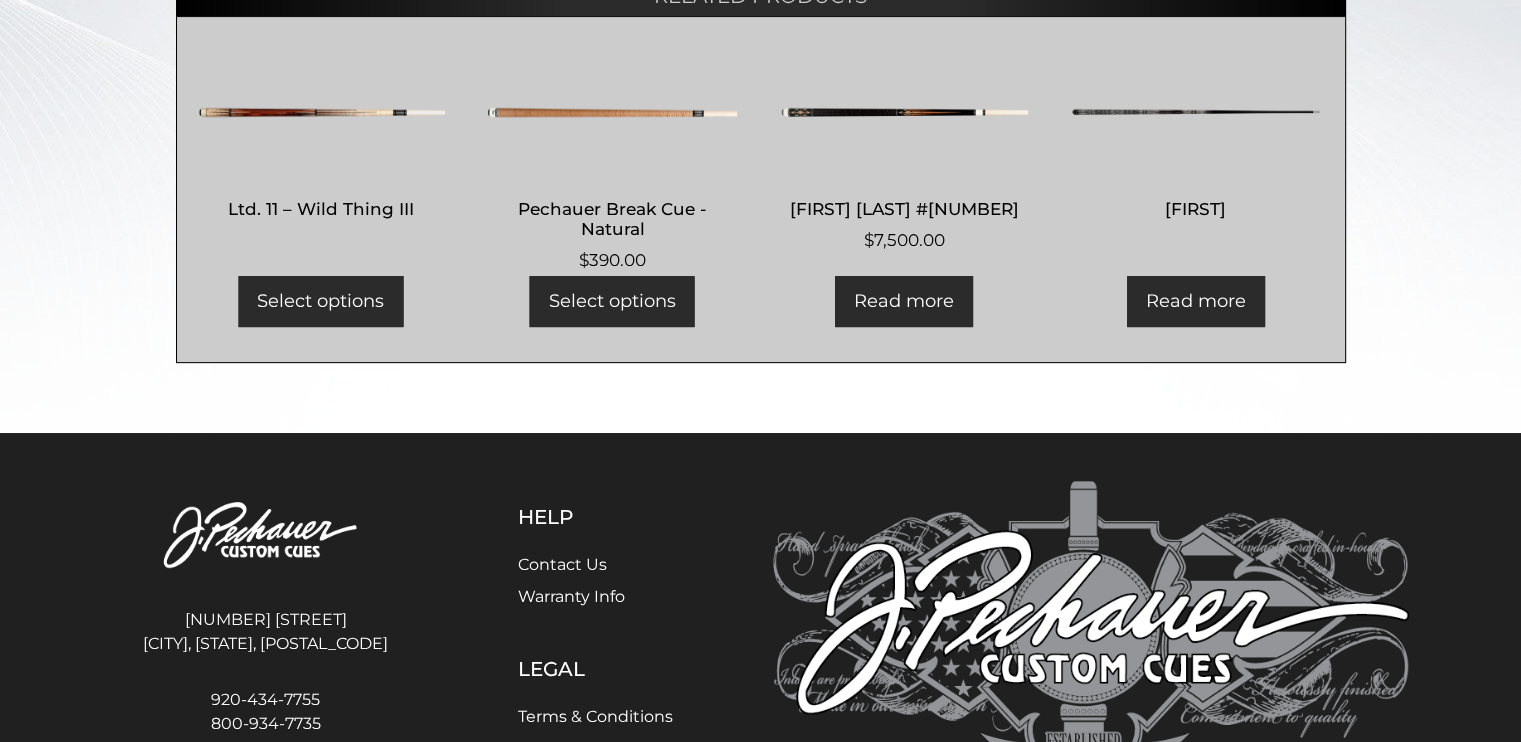 scroll, scrollTop: 687, scrollLeft: 0, axis: vertical 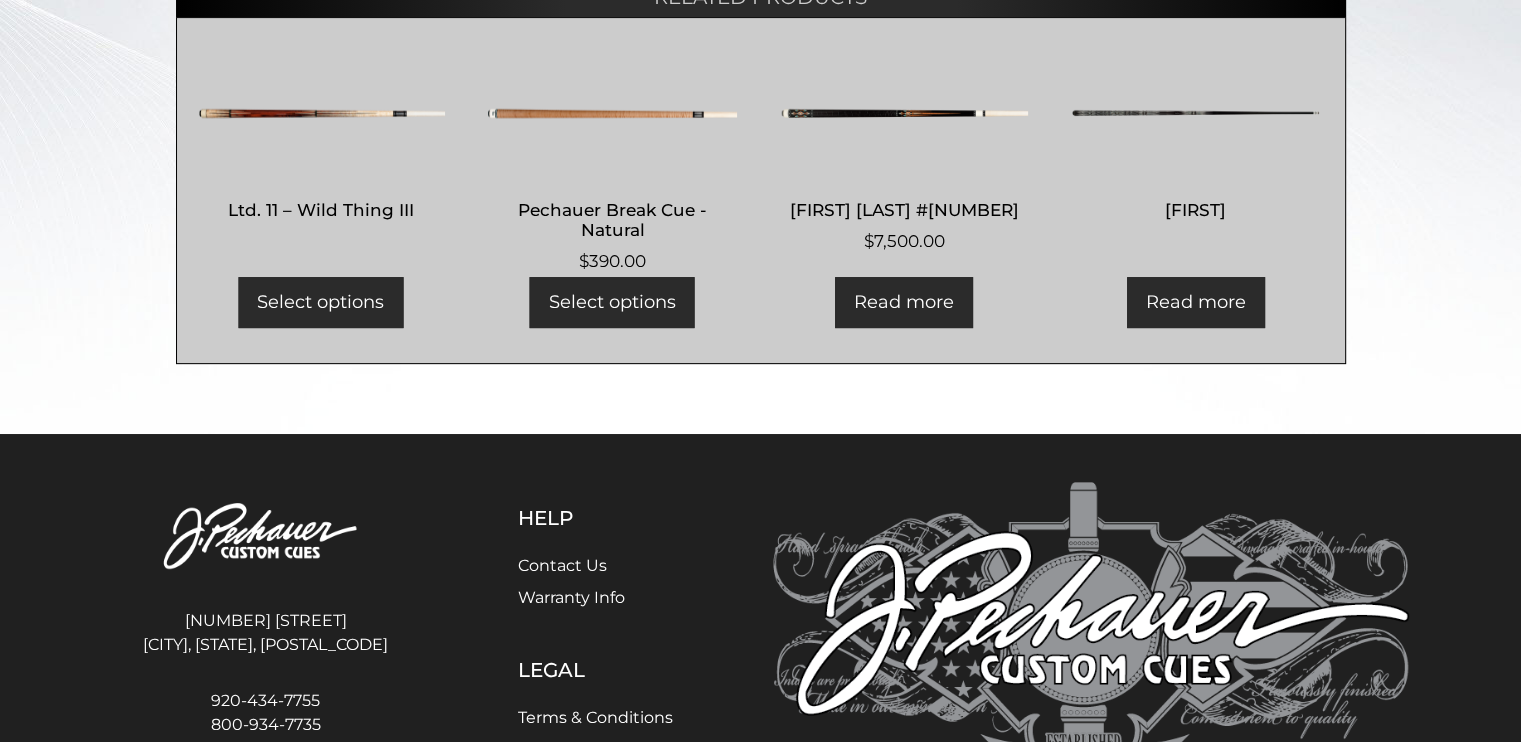click at bounding box center (1195, 113) 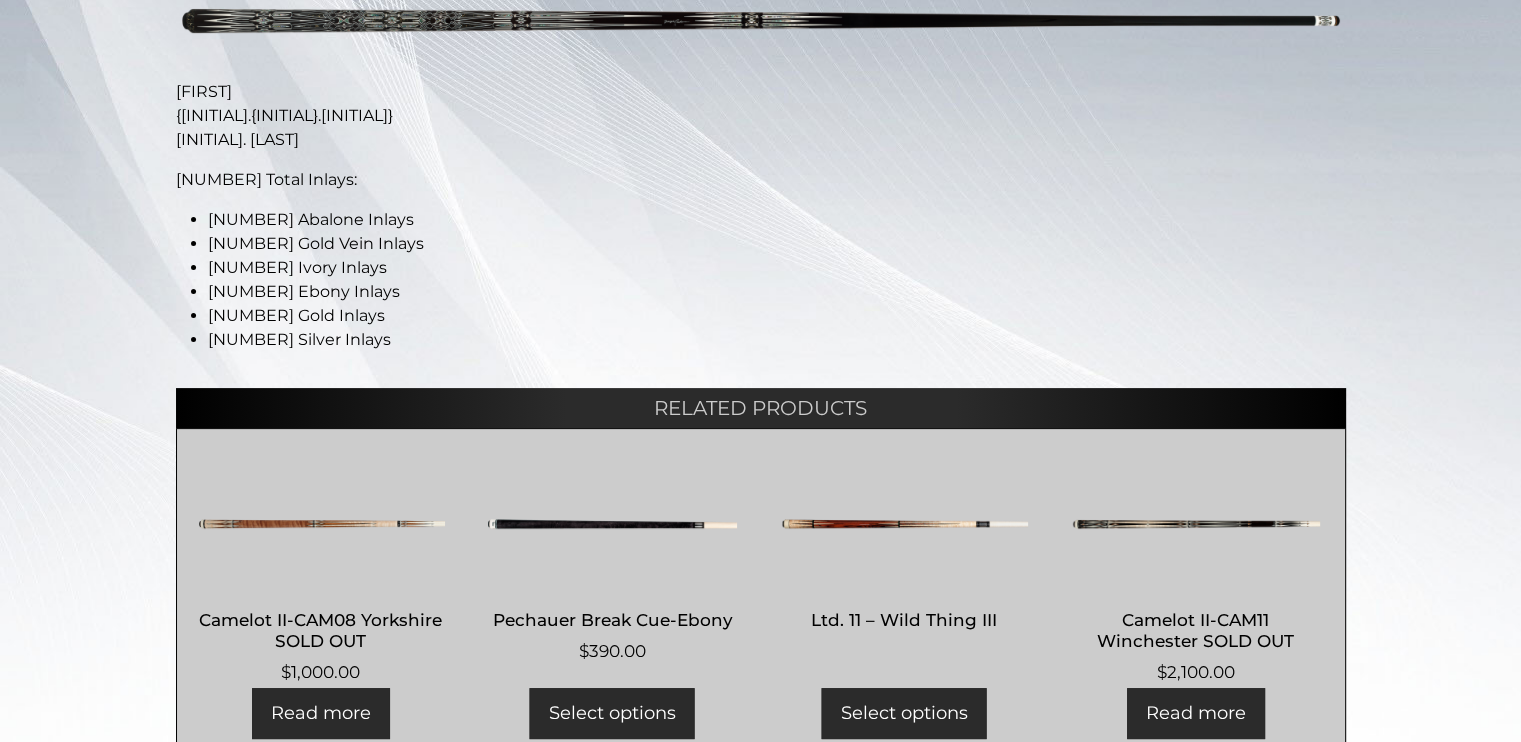 scroll, scrollTop: 315, scrollLeft: 0, axis: vertical 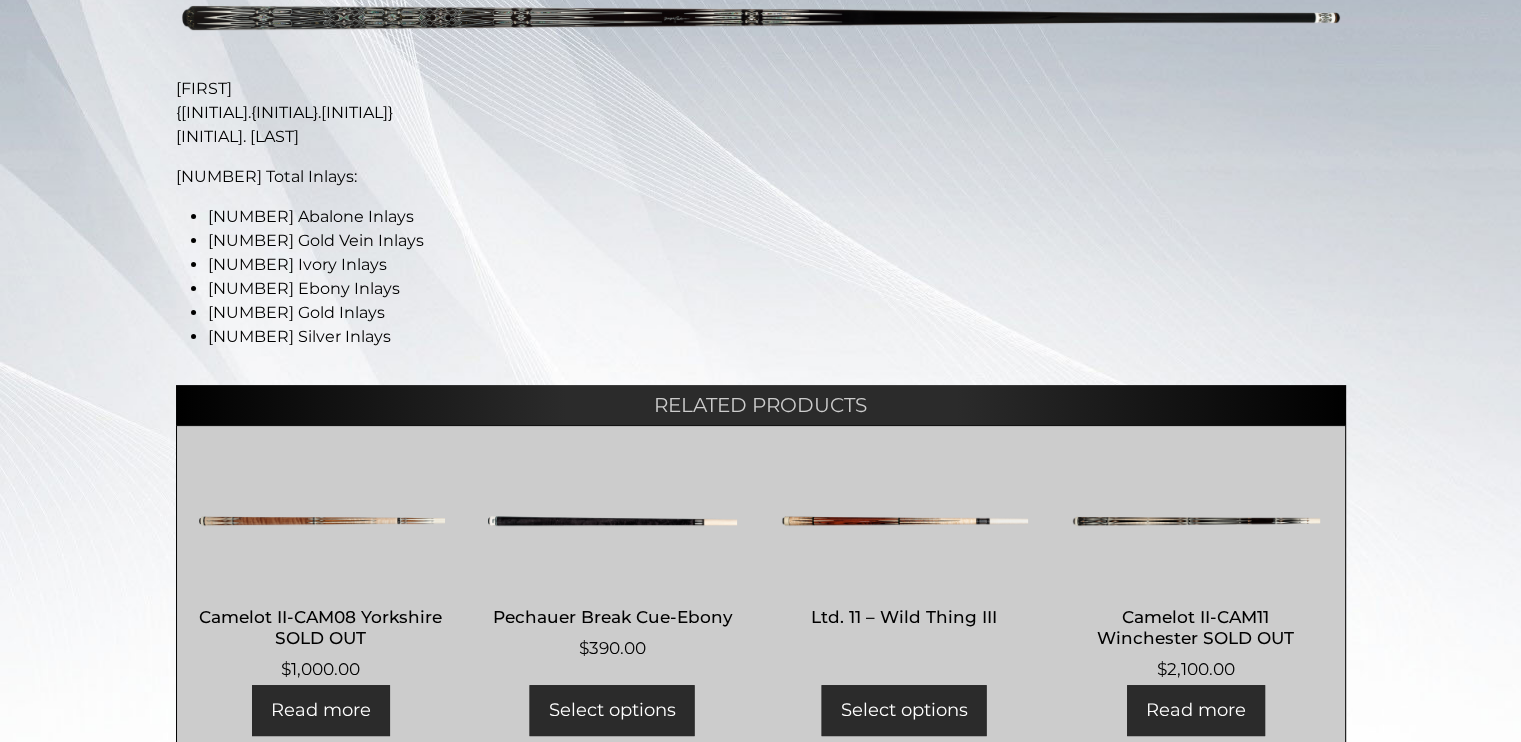 click on "Home  /  Pool Cues  /  2017 Cue of the Year  / Aurelia
Hover to zoom
Aurelia
{a•rea•lia}
a. Golden
1176 Total Inlays:
198 Abalone Inlays
48 Gold Vein Inlays
624 Ivory Inlays
30 Ebony Inlays
204 Gold Inlays
72 Silver Inlays
Related products
Camelot II-CAM08 Yorkshire SOLD OUT
$ 1,000.00
Read more
Pechauer Break Cue-Ebony
$ 390.00
Select options
Ltd. 11 – Wild Thing III
Select options
Camelot II-CAM11 Winchester SOLD OUT
$ 2,100.00
Read more" at bounding box center (760, 363) 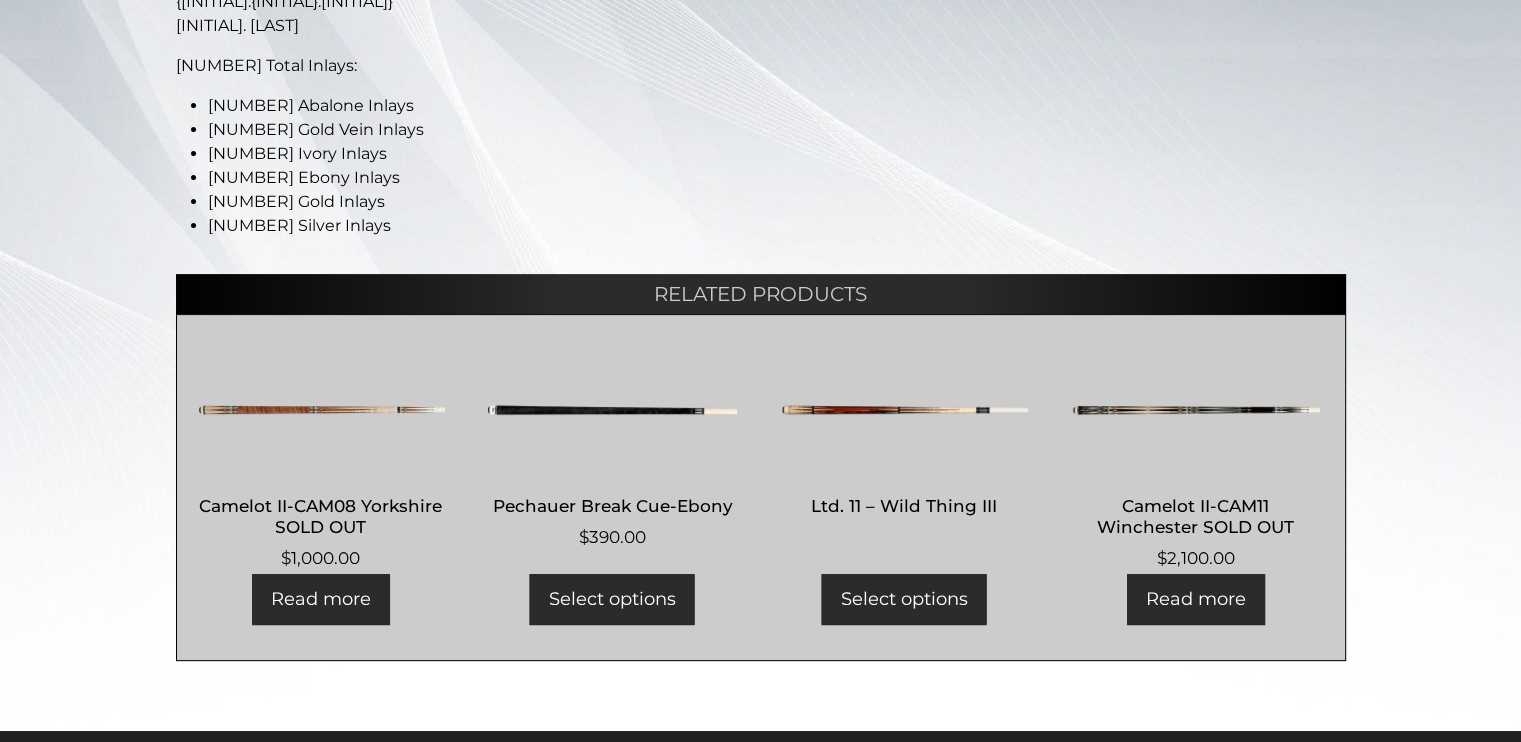 scroll, scrollTop: 428, scrollLeft: 0, axis: vertical 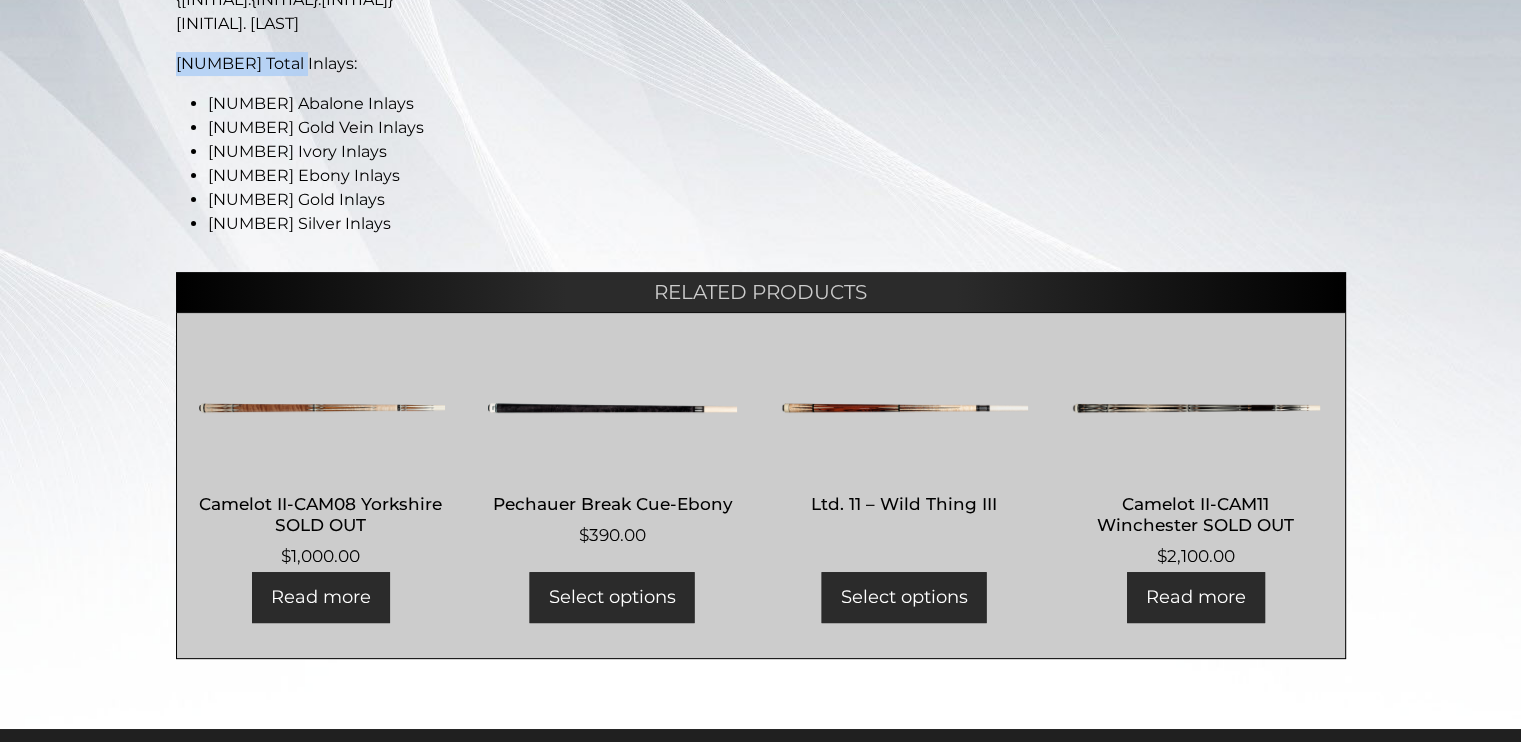 drag, startPoint x: 167, startPoint y: 149, endPoint x: 320, endPoint y: 167, distance: 154.05519 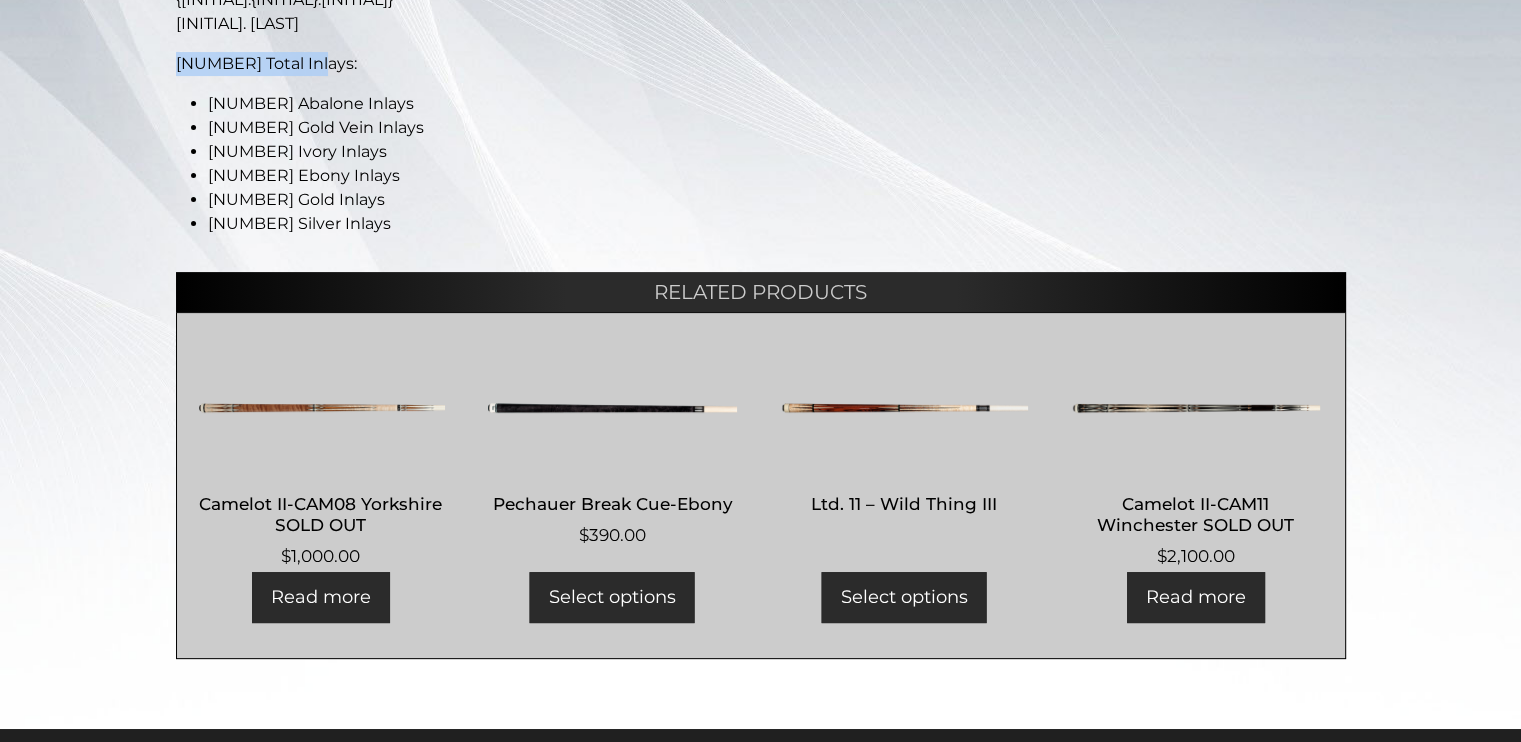 drag, startPoint x: 364, startPoint y: 167, endPoint x: 115, endPoint y: 167, distance: 249 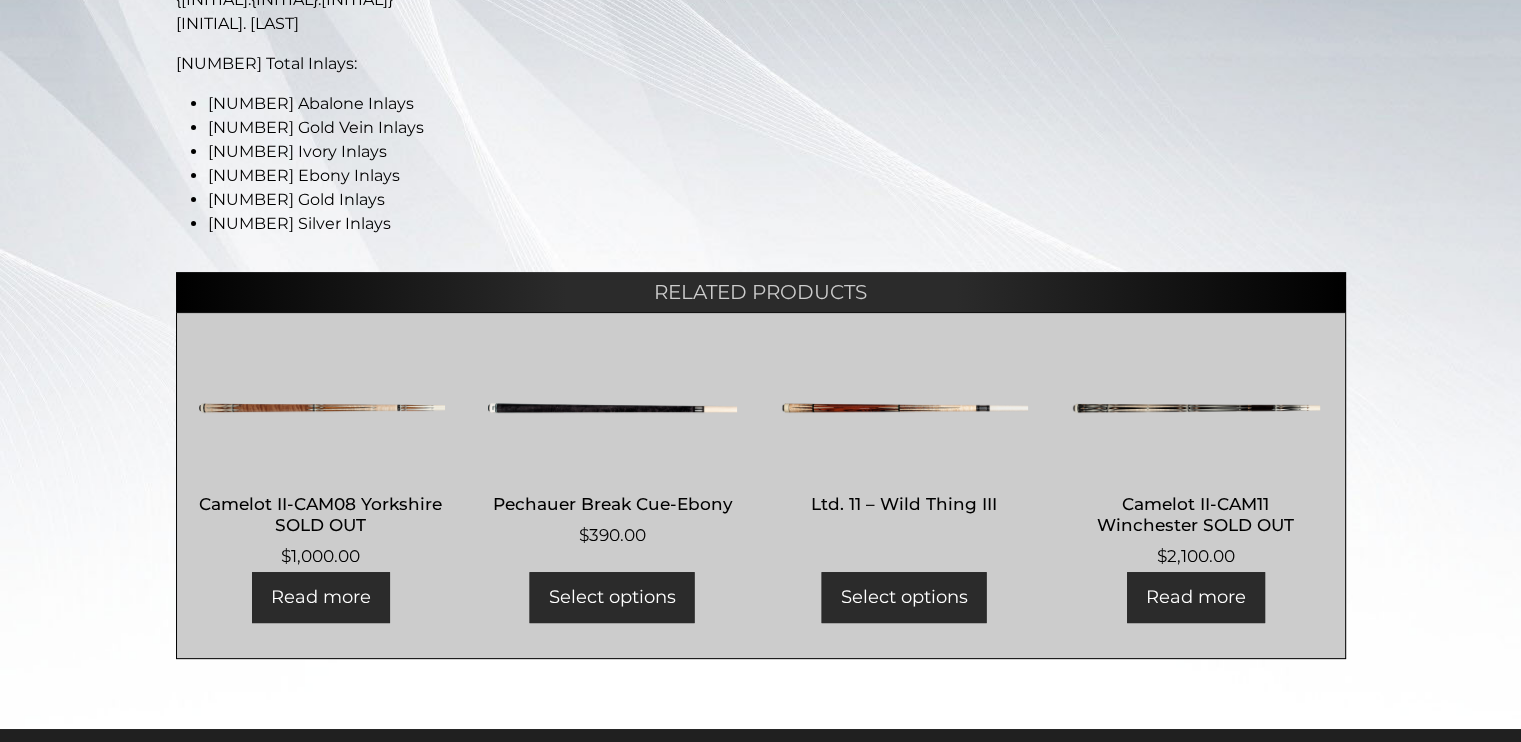 click on "Home  /  Pool Cues  /  2017 Cue of the Year  / Aurelia
Hover to zoom
Aurelia
{a•rea•lia}
a. Golden
1176 Total Inlays:
198 Abalone Inlays
48 Gold Vein Inlays
624 Ivory Inlays
30 Ebony Inlays
204 Gold Inlays
72 Silver Inlays
Related products
Camelot II-CAM08 Yorkshire SOLD OUT
$ 1,000.00
Read more
Pechauer Break Cue-Ebony
$ 390.00
Select options
Ltd. 11 – Wild Thing III
Select options
Camelot II-CAM11 Winchester SOLD OUT
$ 2,100.00
Read more" at bounding box center [760, 250] 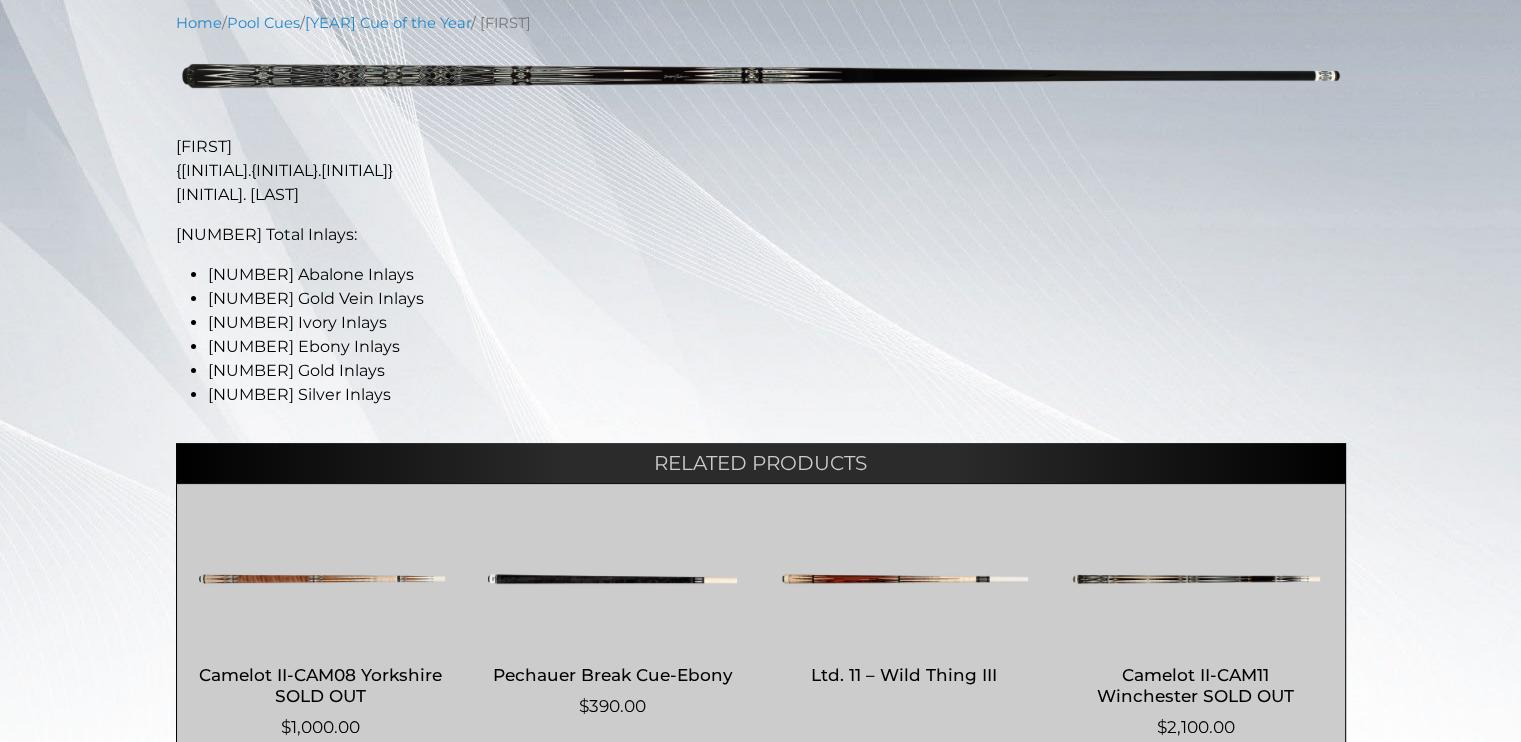 scroll, scrollTop: 0, scrollLeft: 0, axis: both 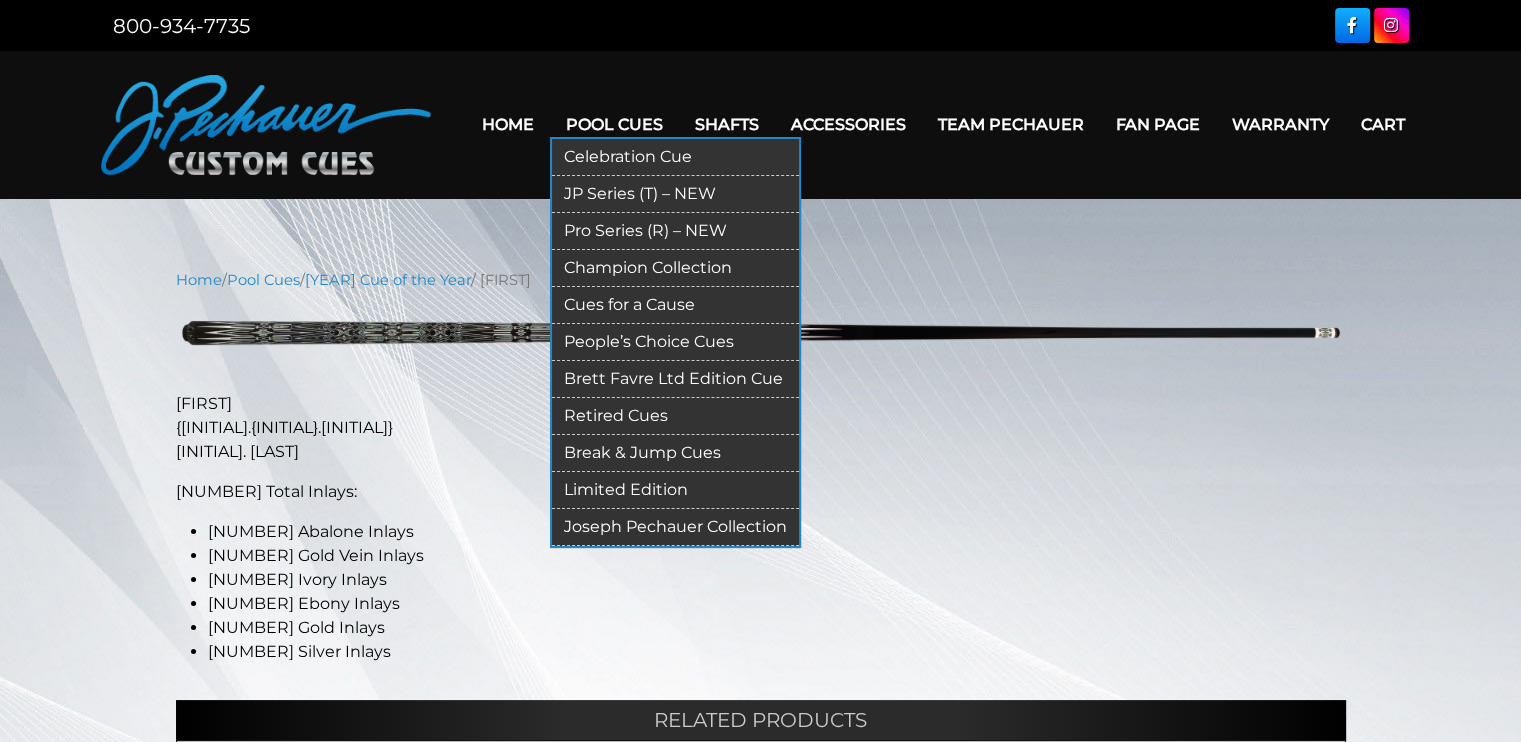 click on "Pro Series (R) – NEW" at bounding box center (675, 231) 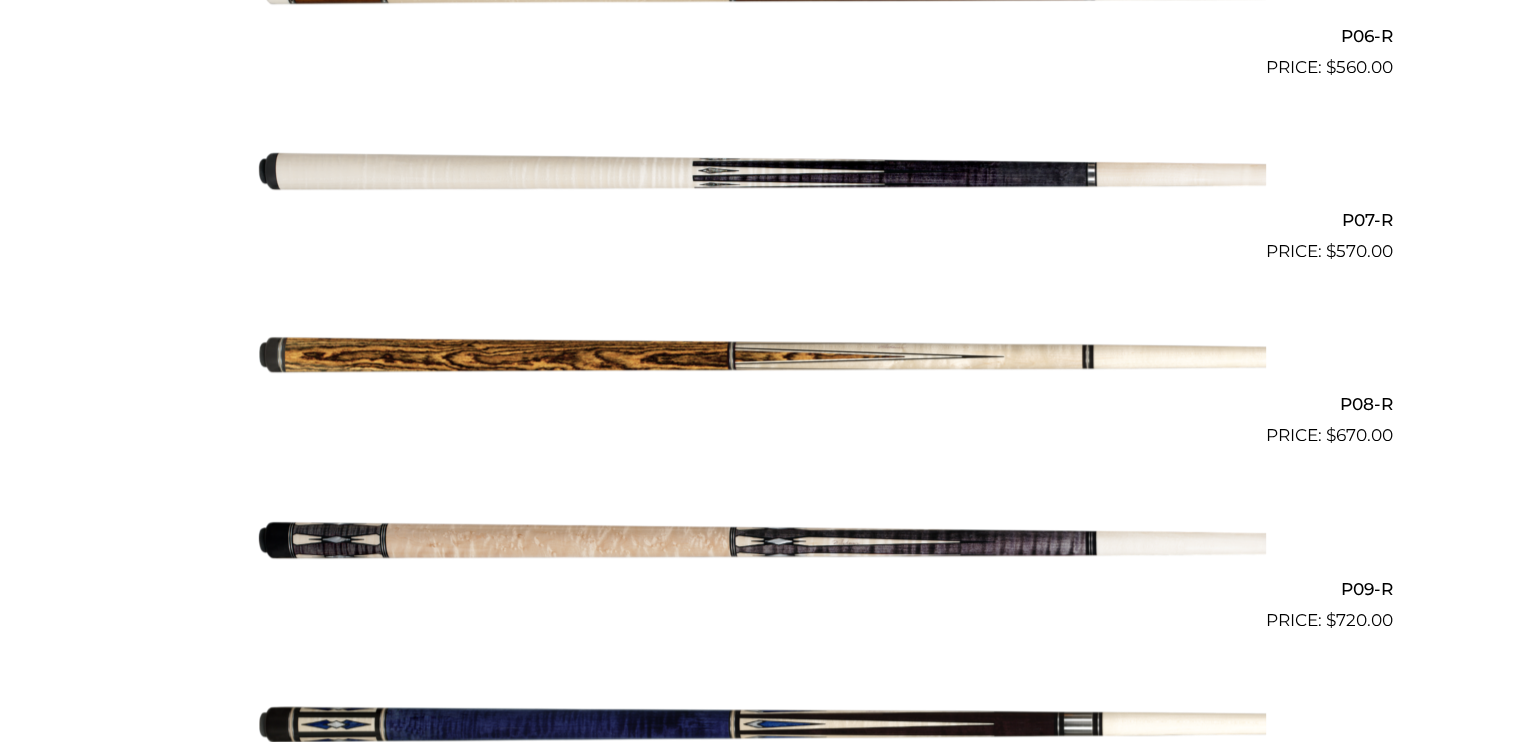 scroll, scrollTop: 1676, scrollLeft: 0, axis: vertical 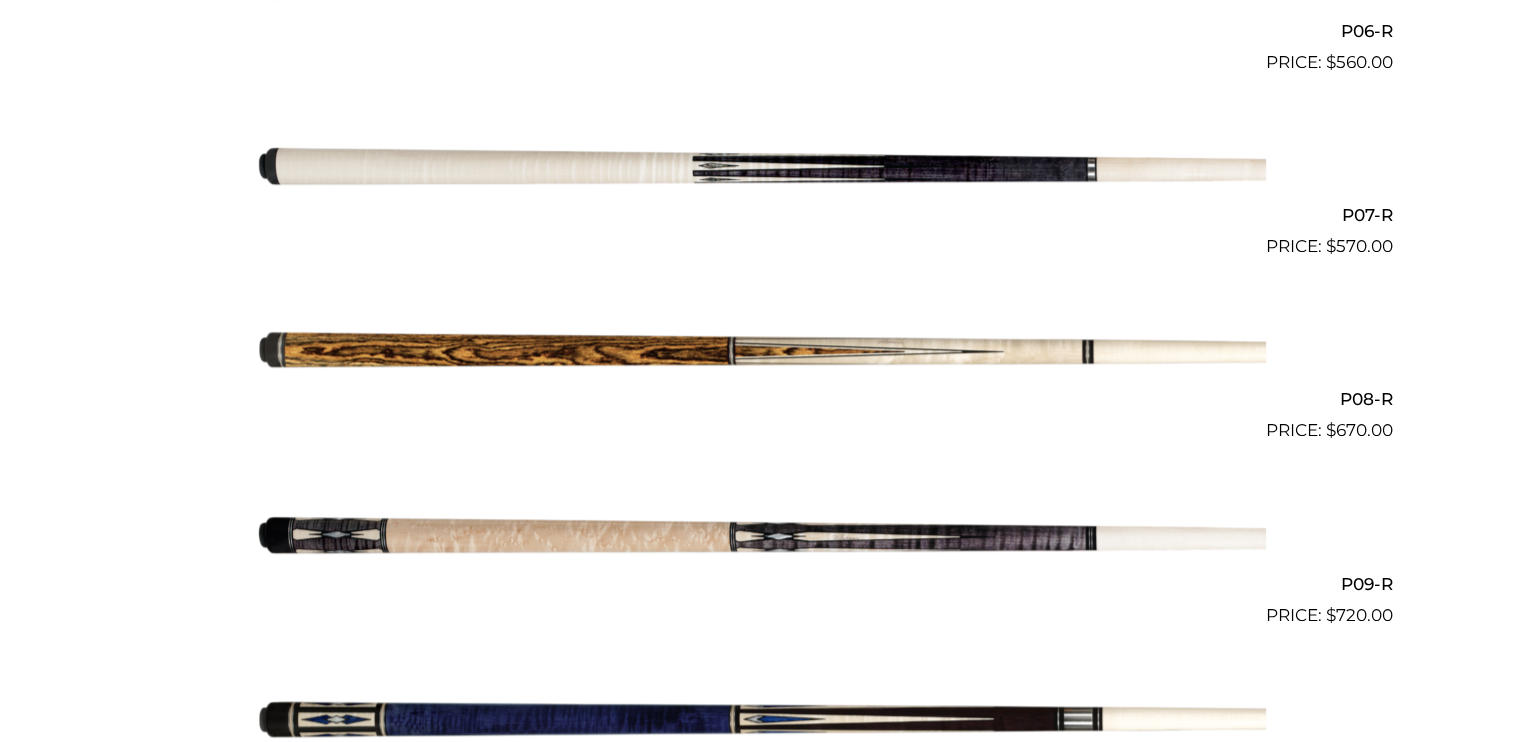 click at bounding box center [761, 168] 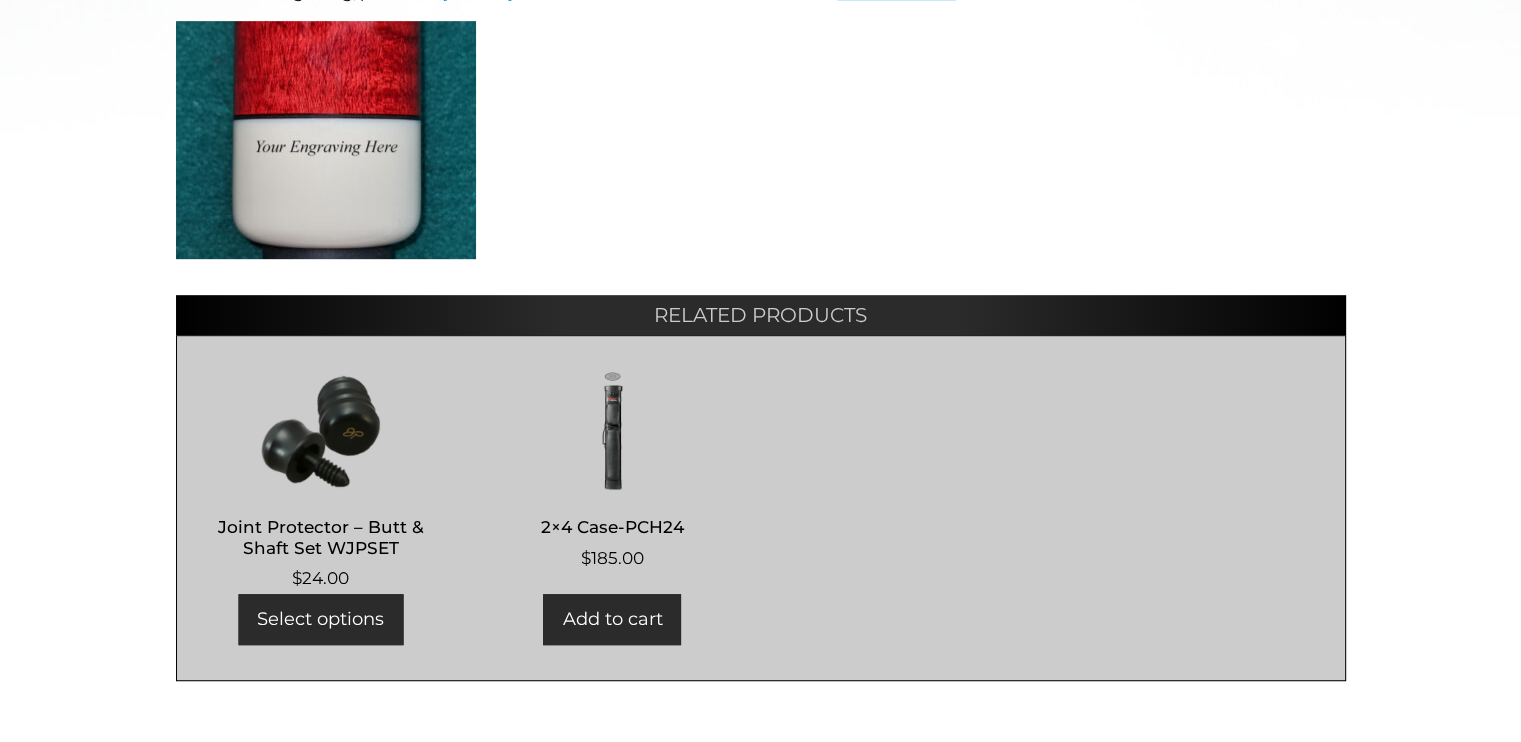 scroll, scrollTop: 1024, scrollLeft: 0, axis: vertical 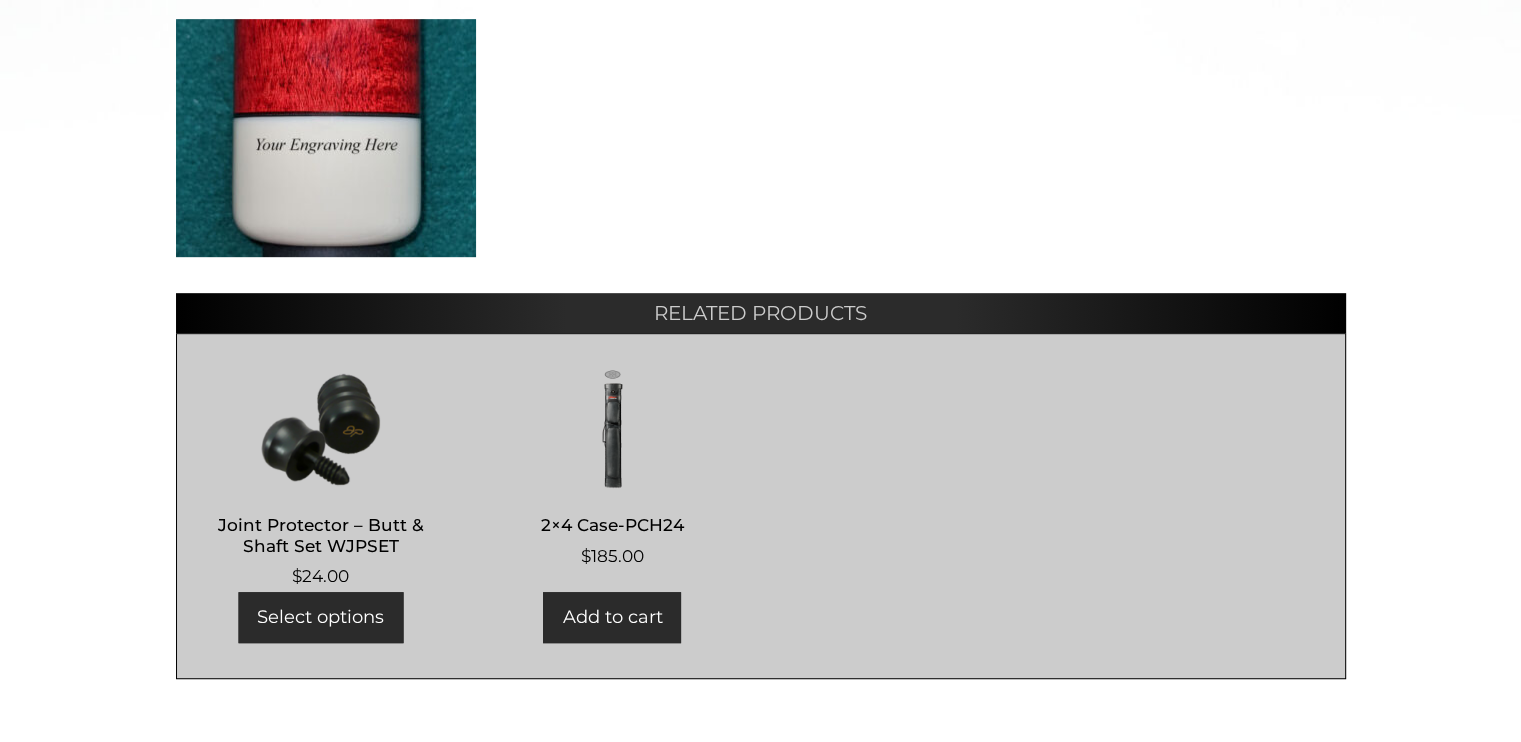 click on "**********" at bounding box center [1059, -110] 